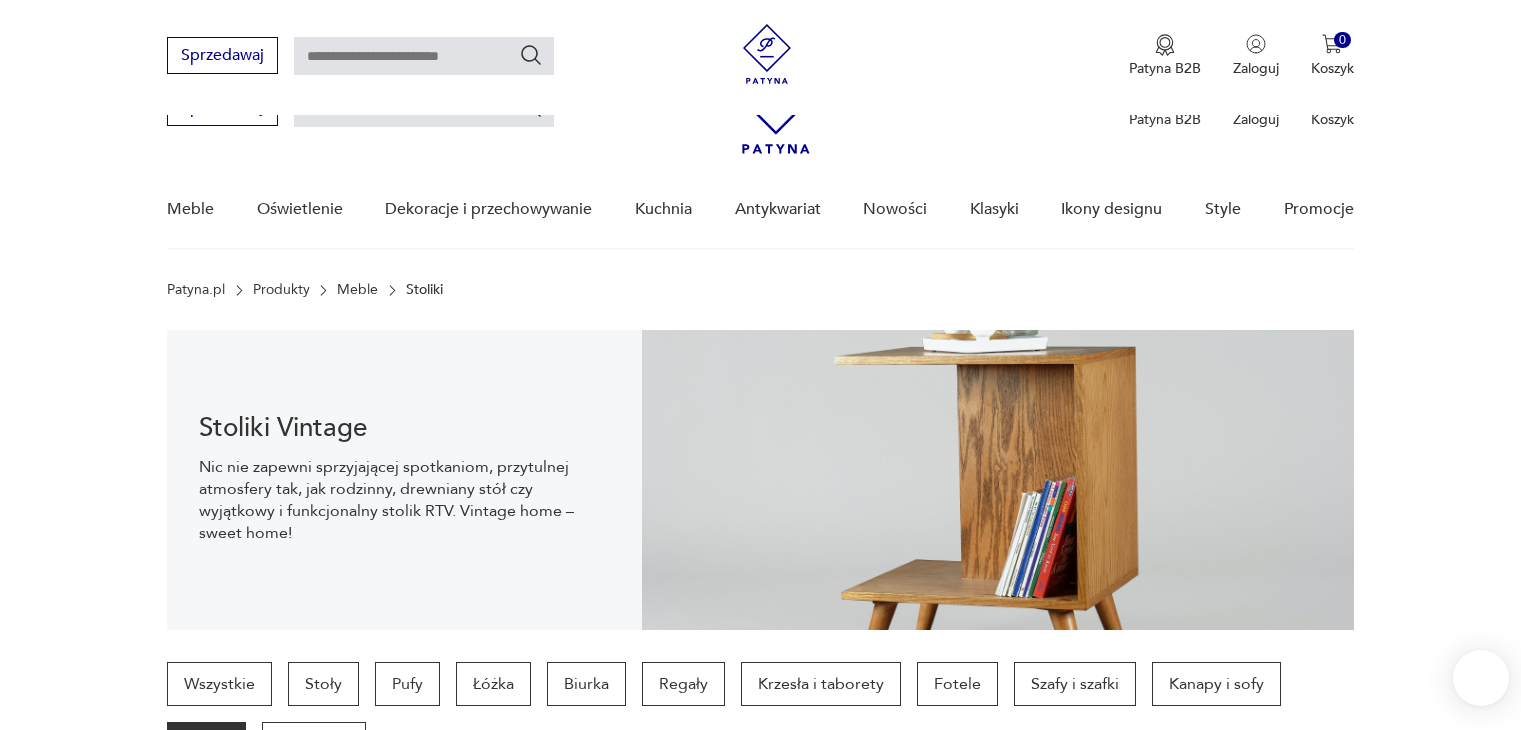 scroll, scrollTop: 796, scrollLeft: 0, axis: vertical 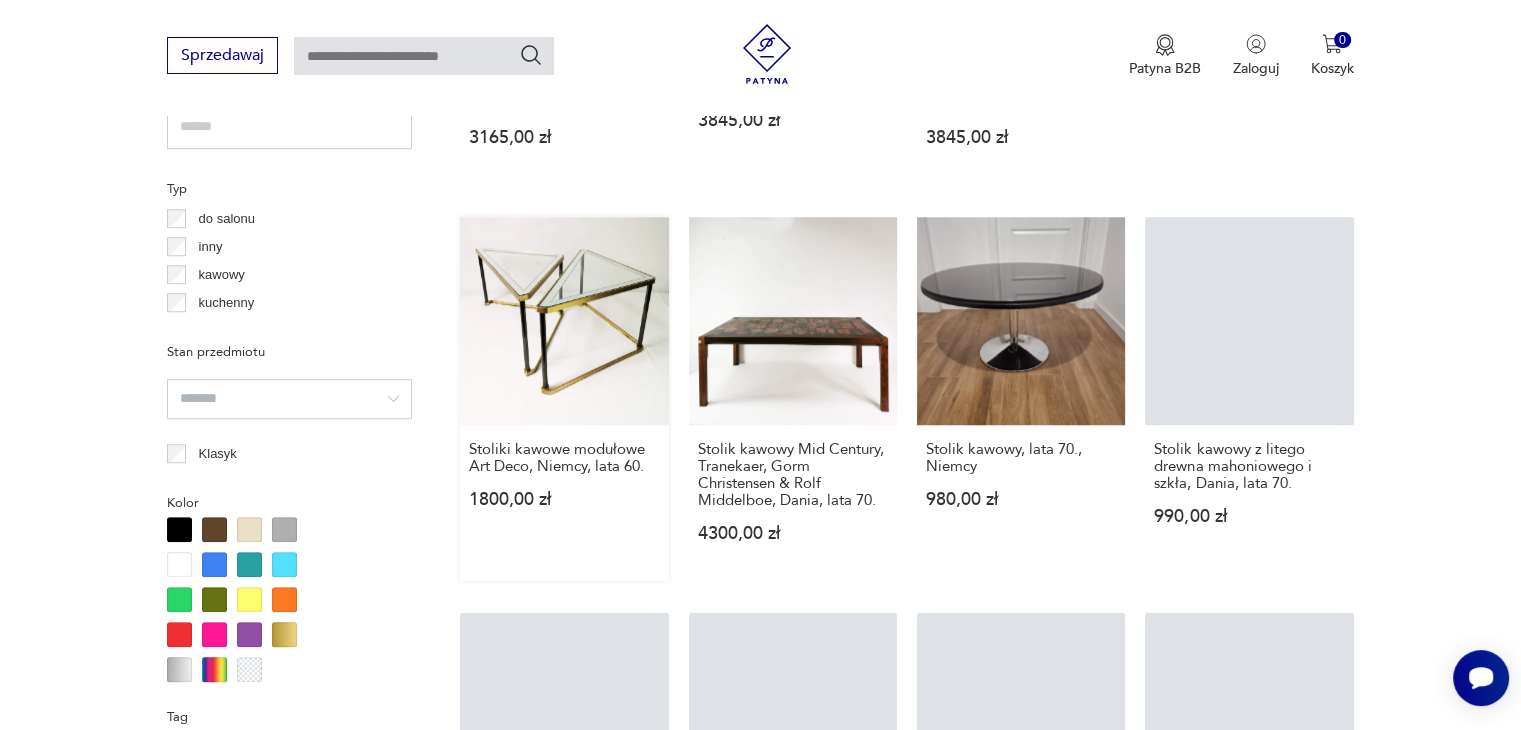 click on "Stoliki kawowe modułowe Art Deco, [COUNTRY], lata 60. 1800,00 zł" at bounding box center [564, 399] 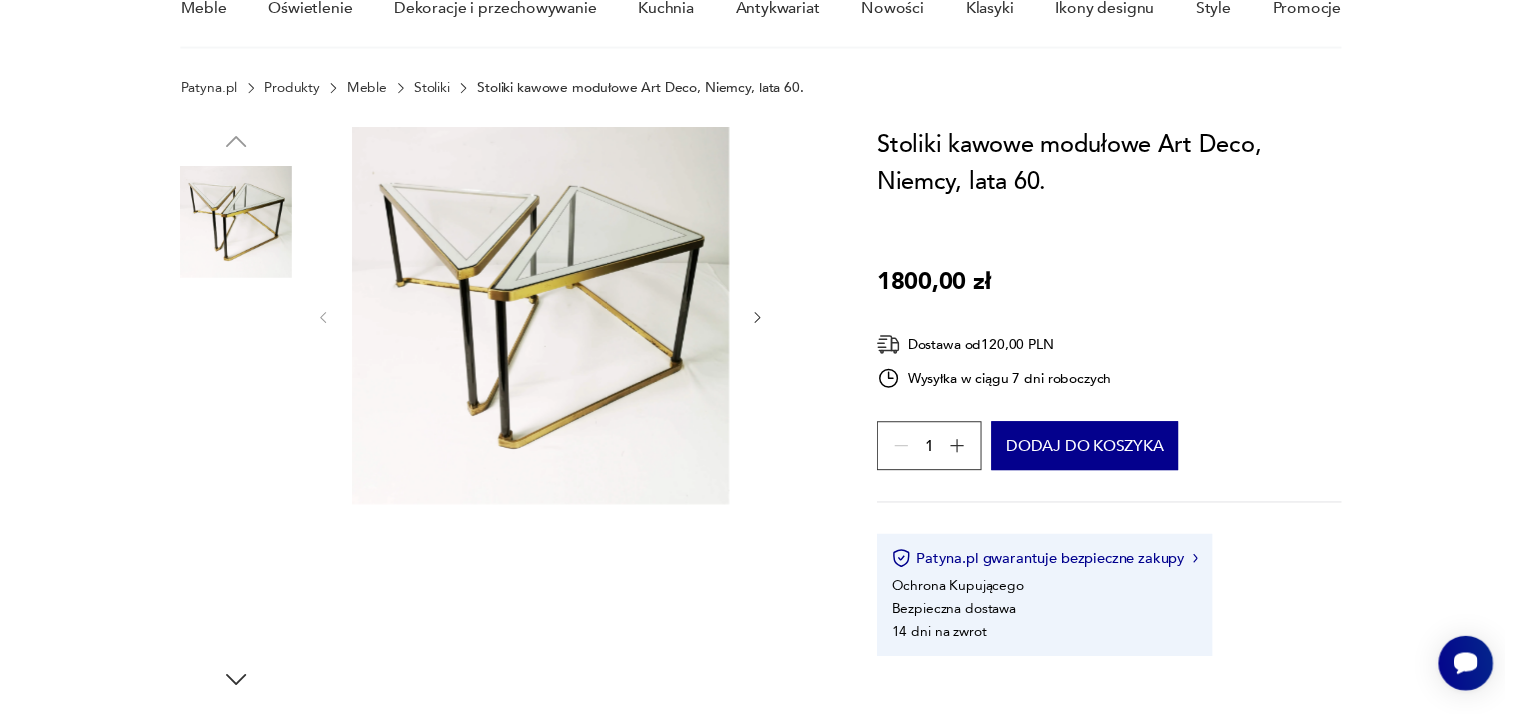 scroll, scrollTop: 40, scrollLeft: 0, axis: vertical 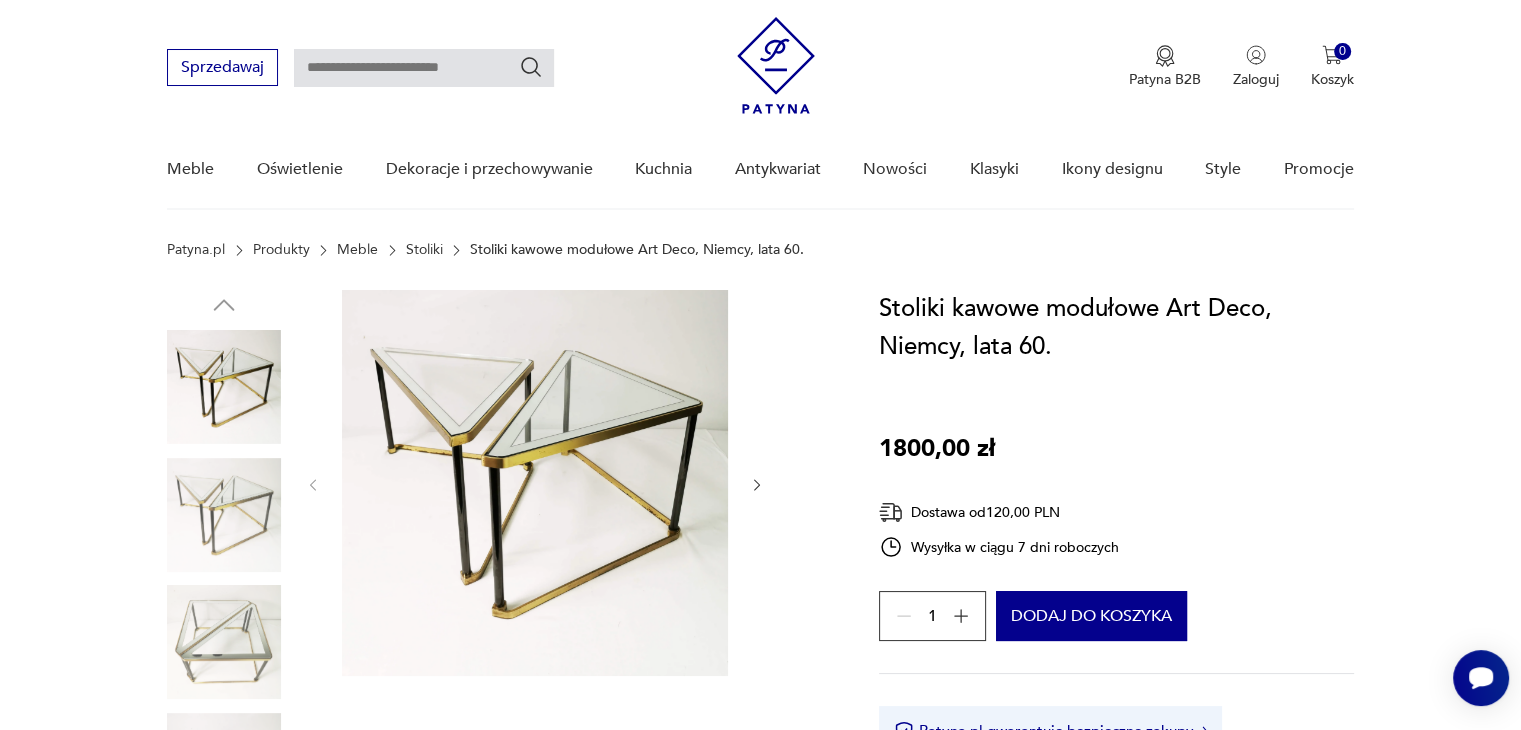 click 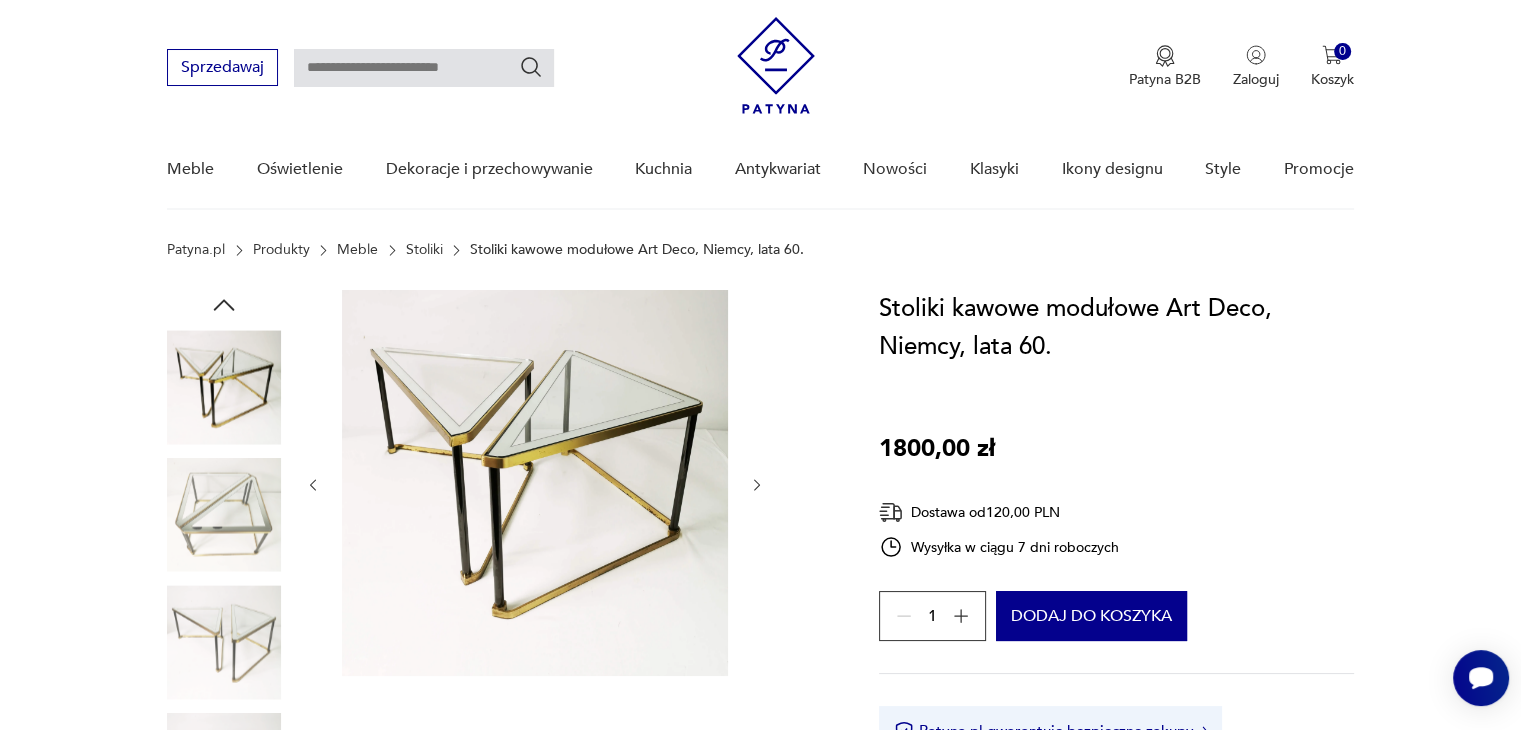 click 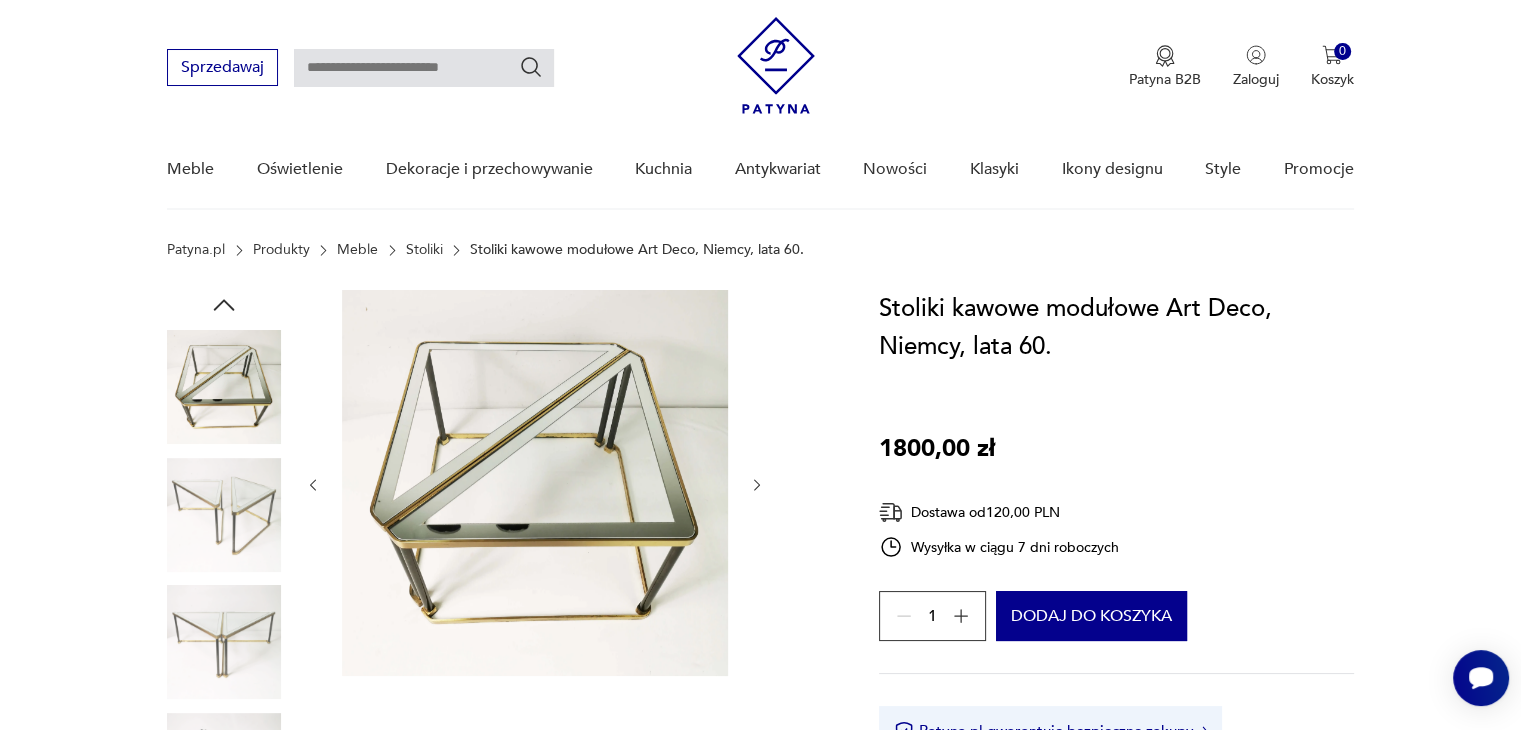 click 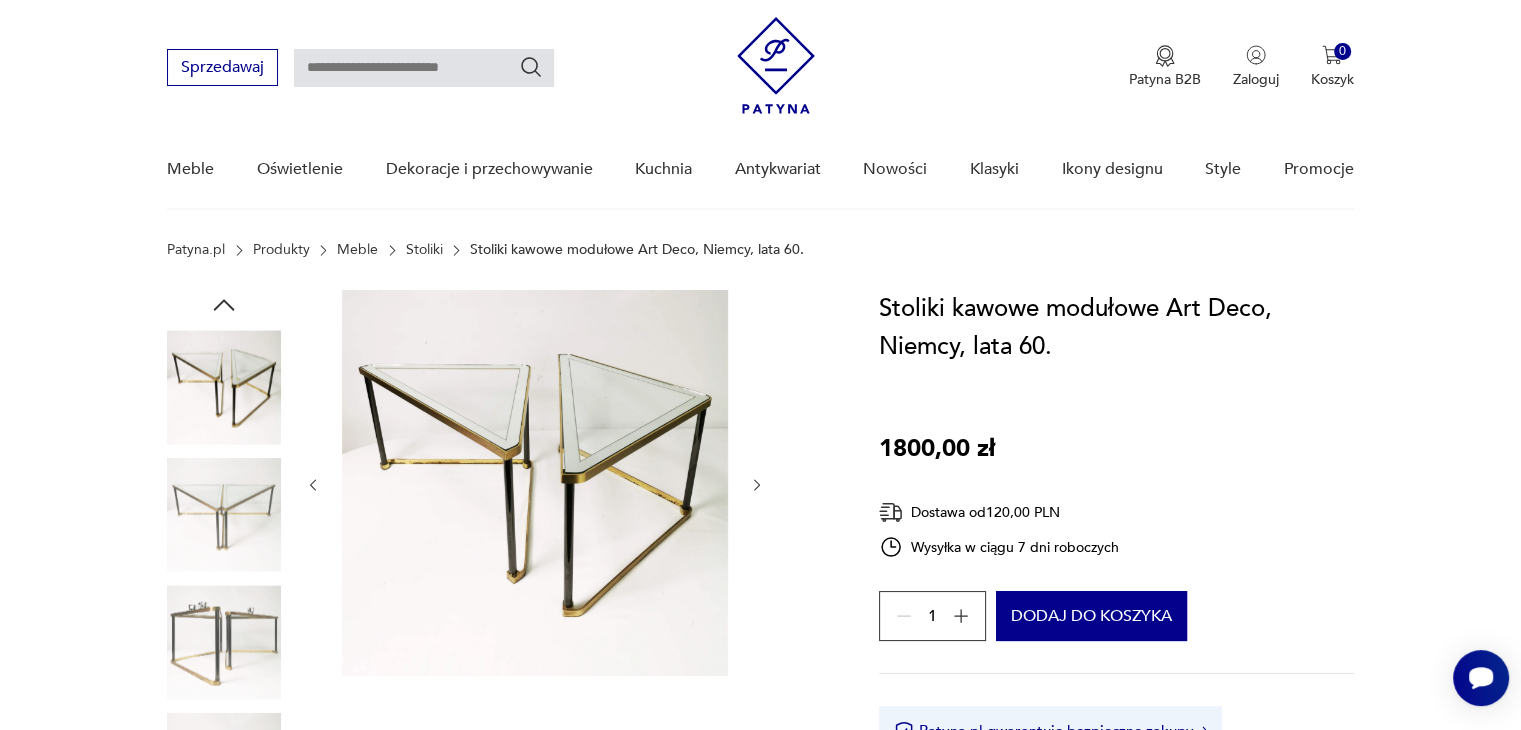 click 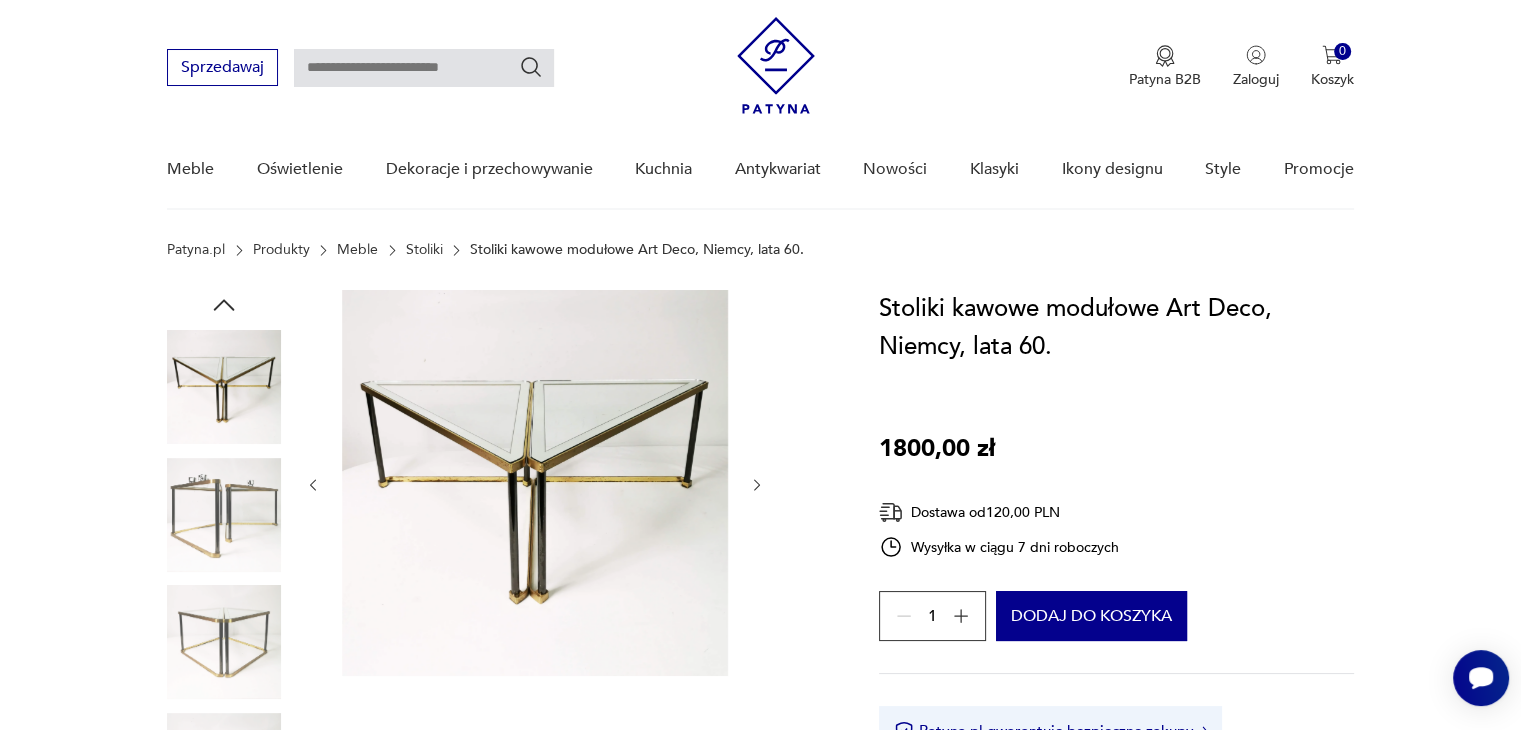 click 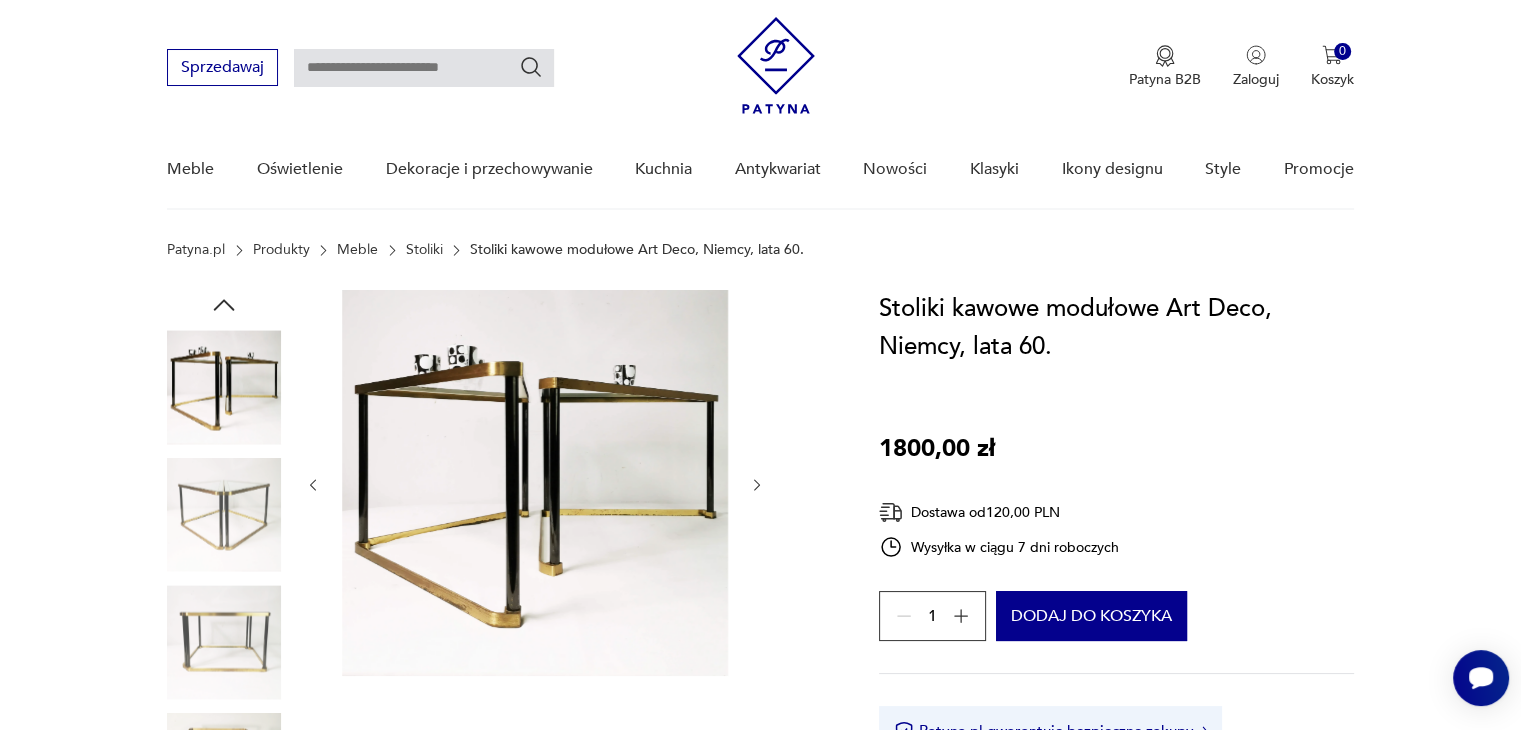 click 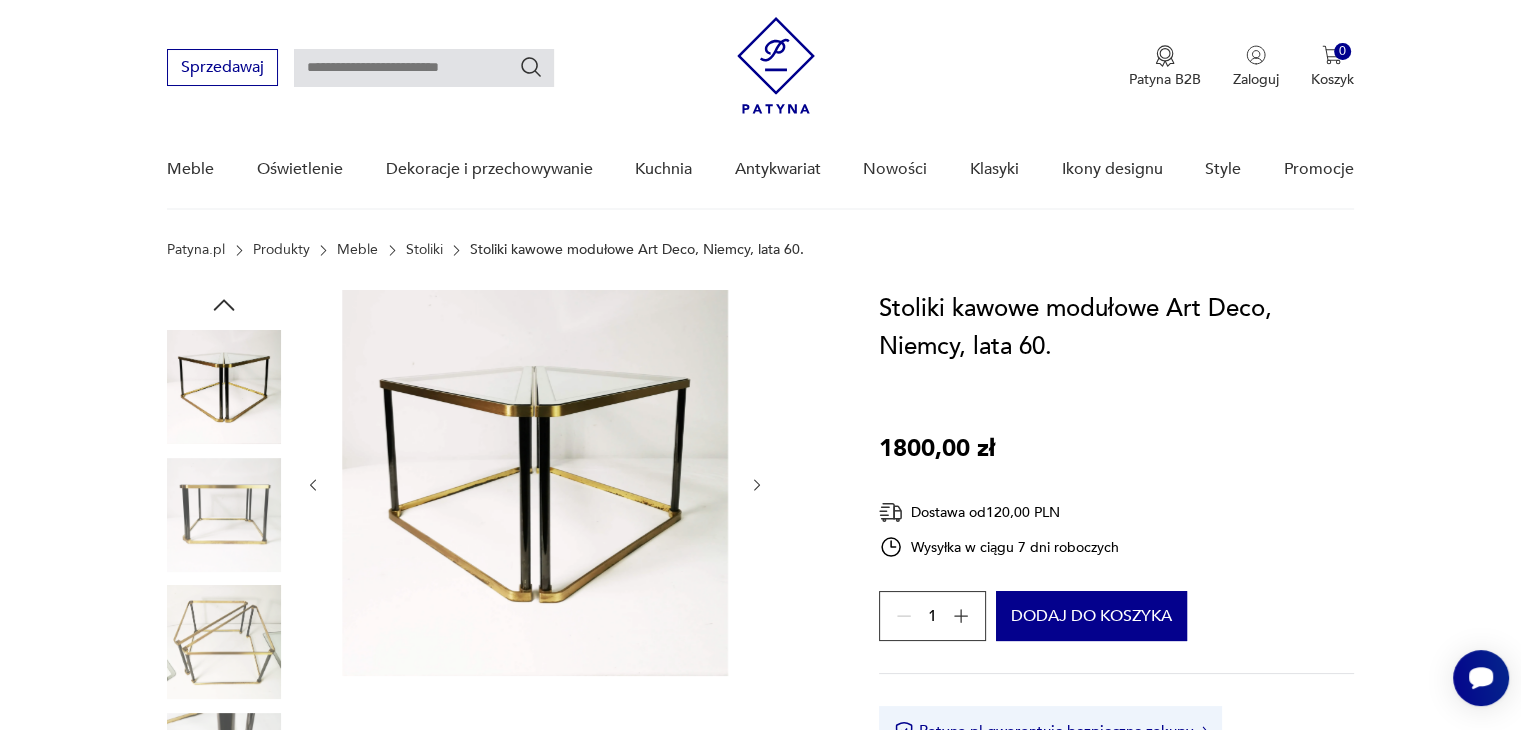 click 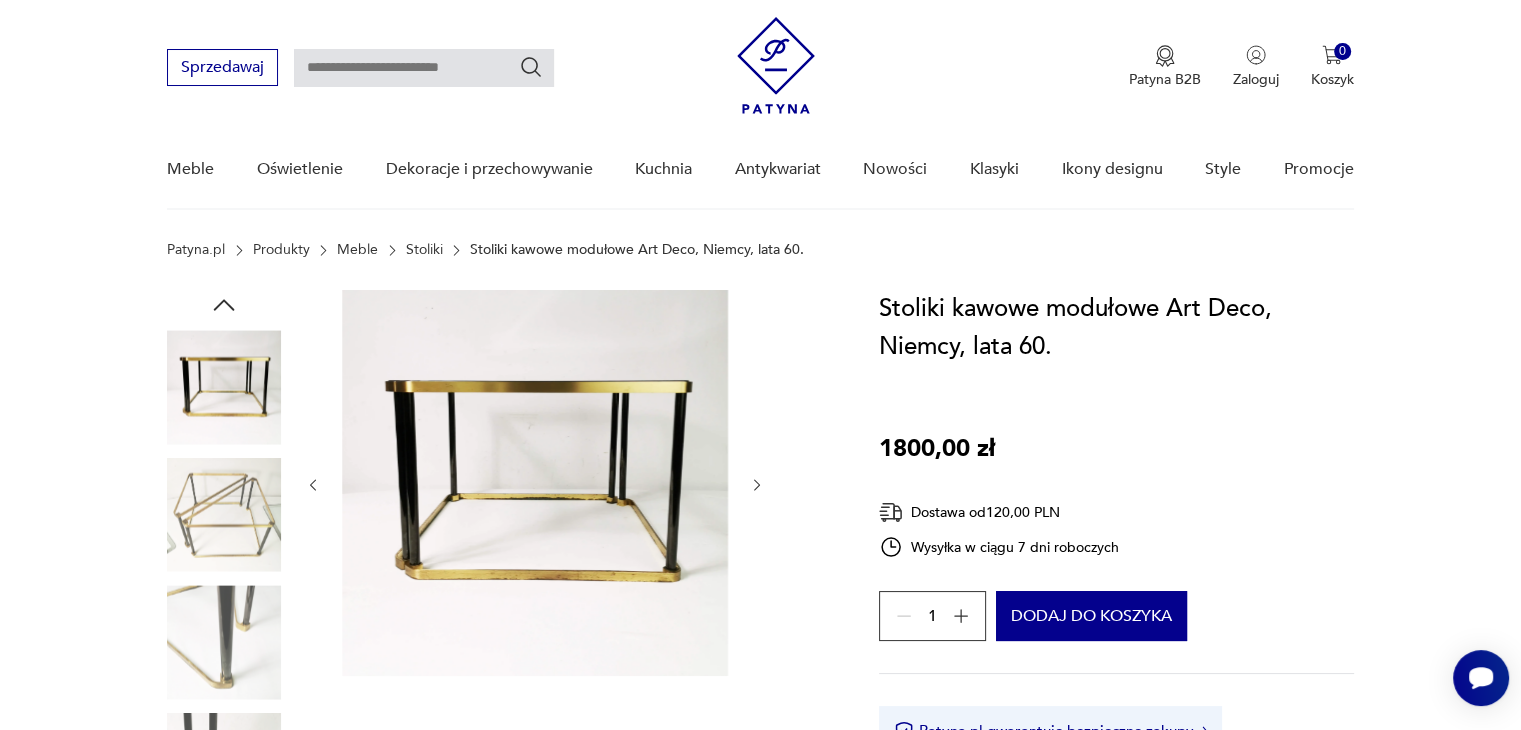 click 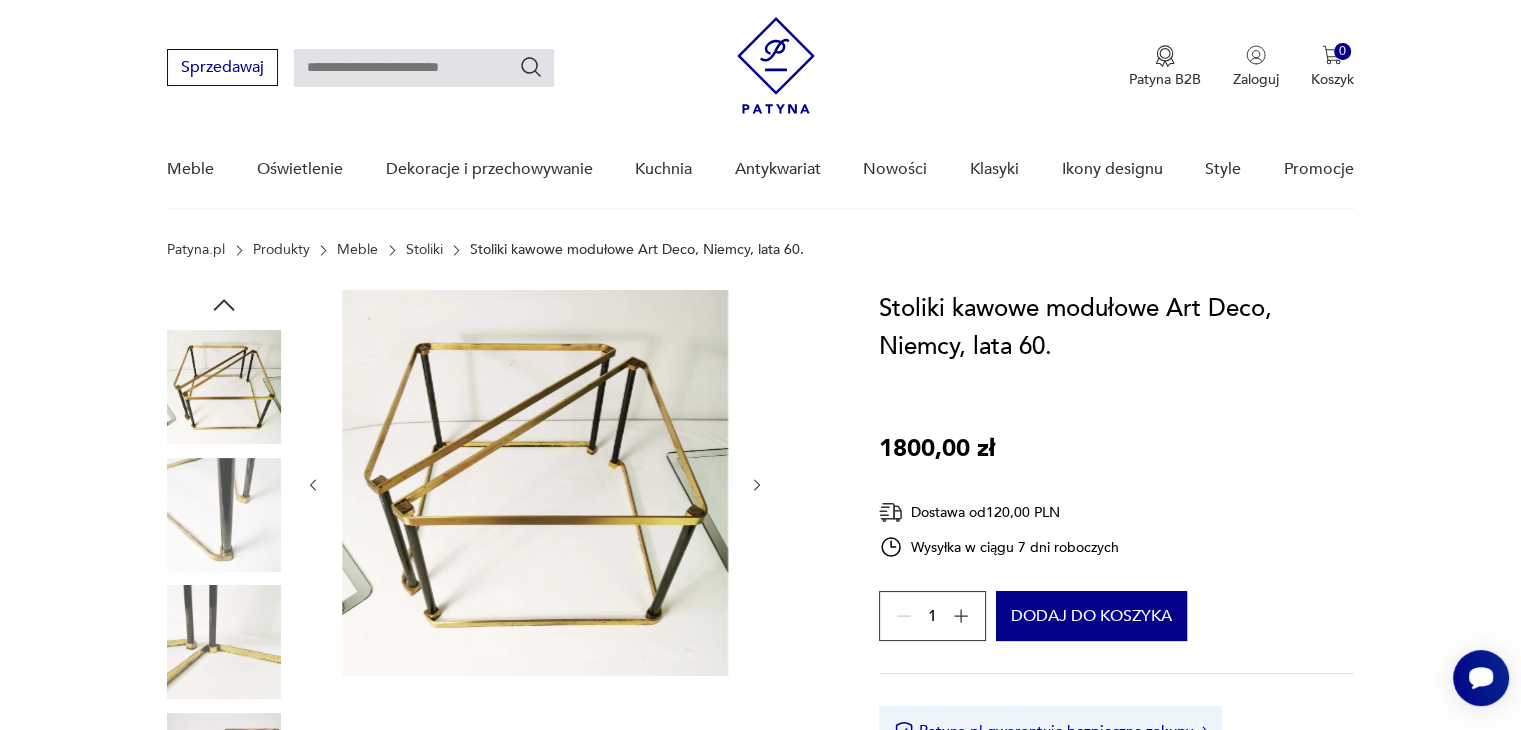 click 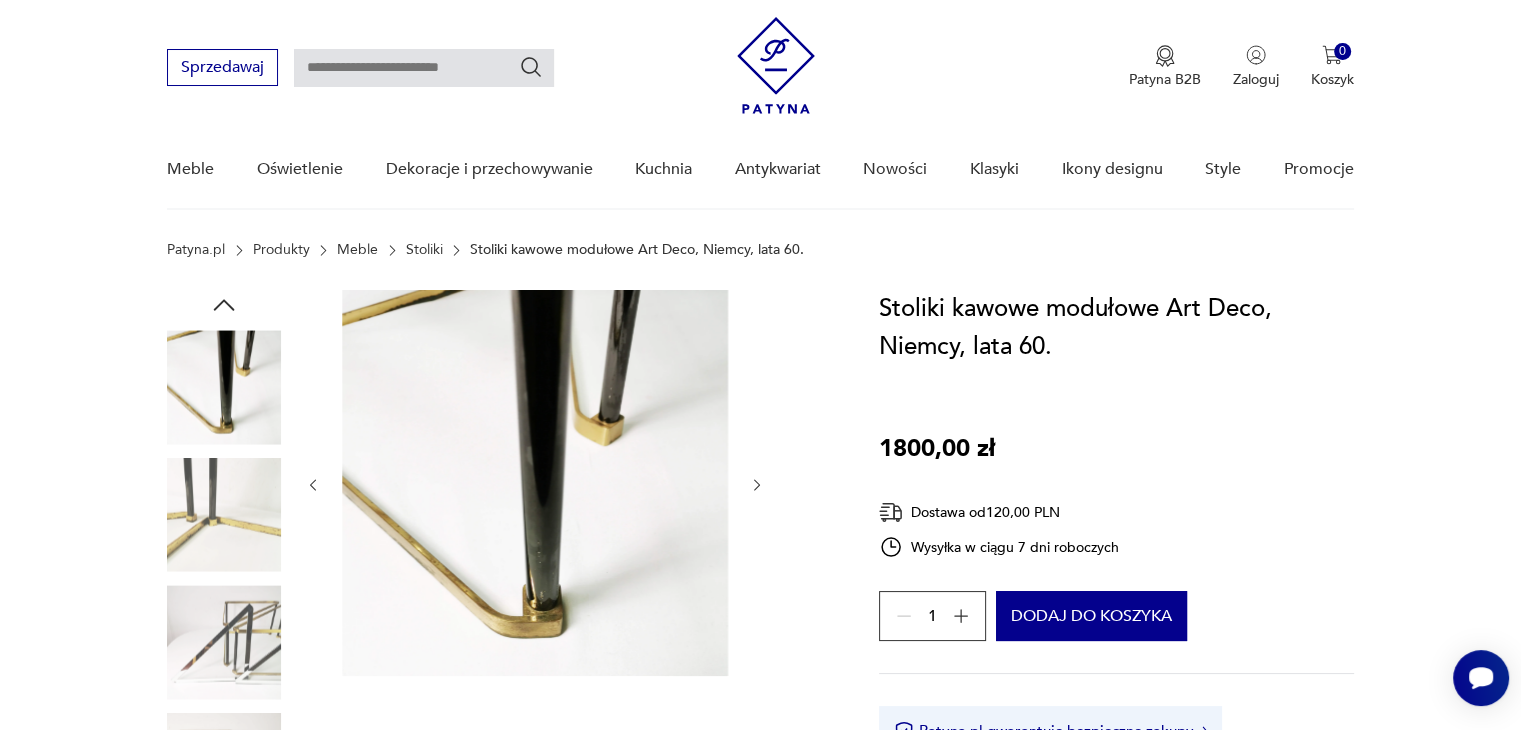 click 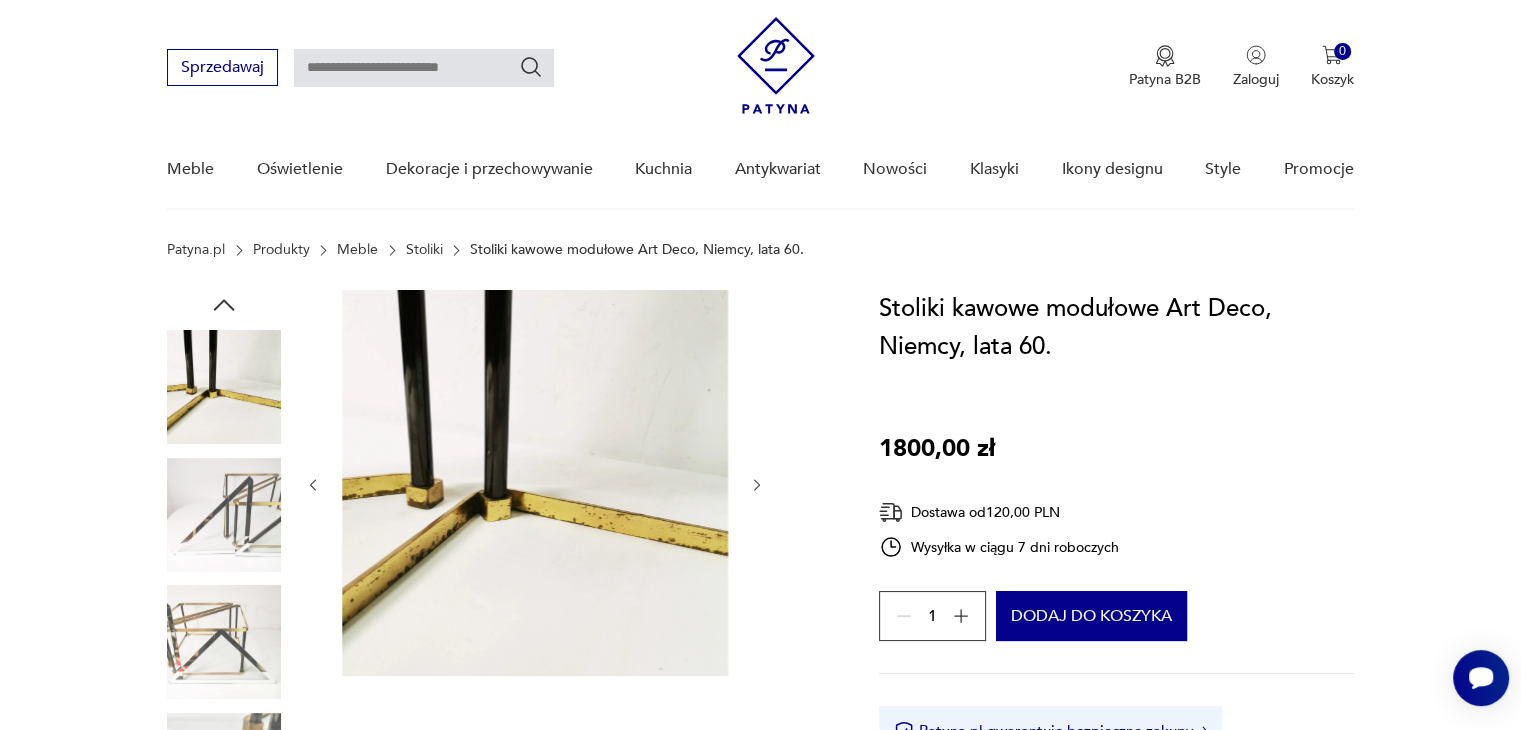 click 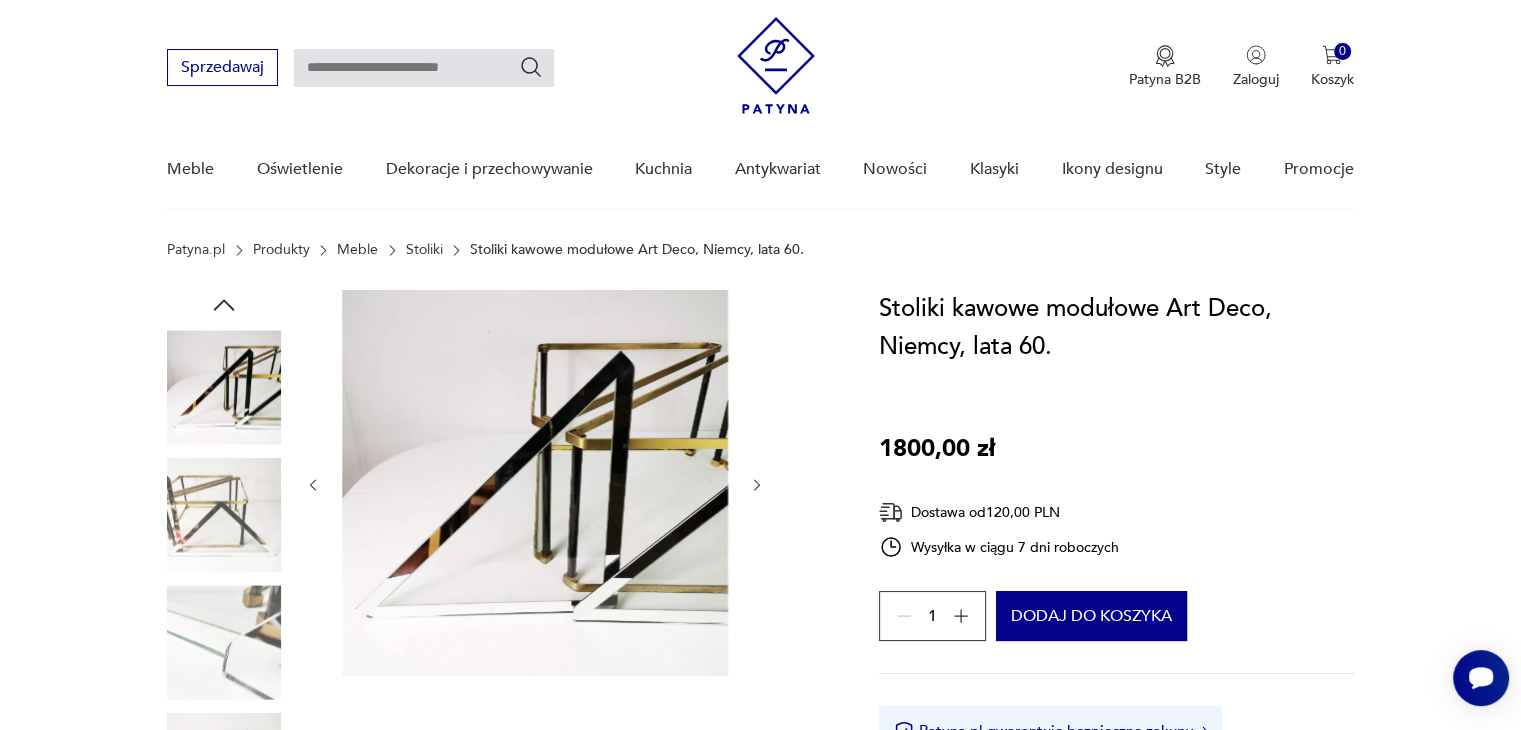 click 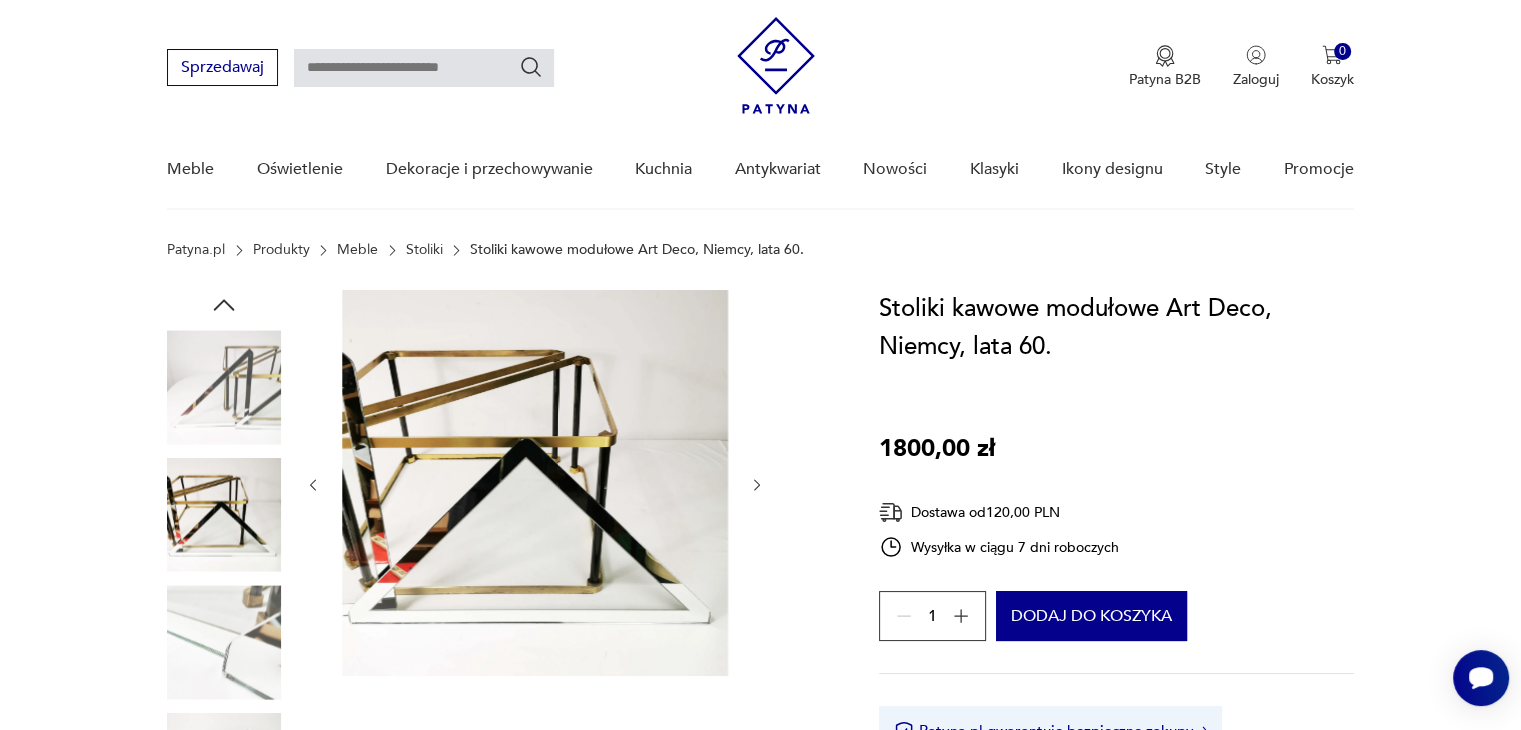 click 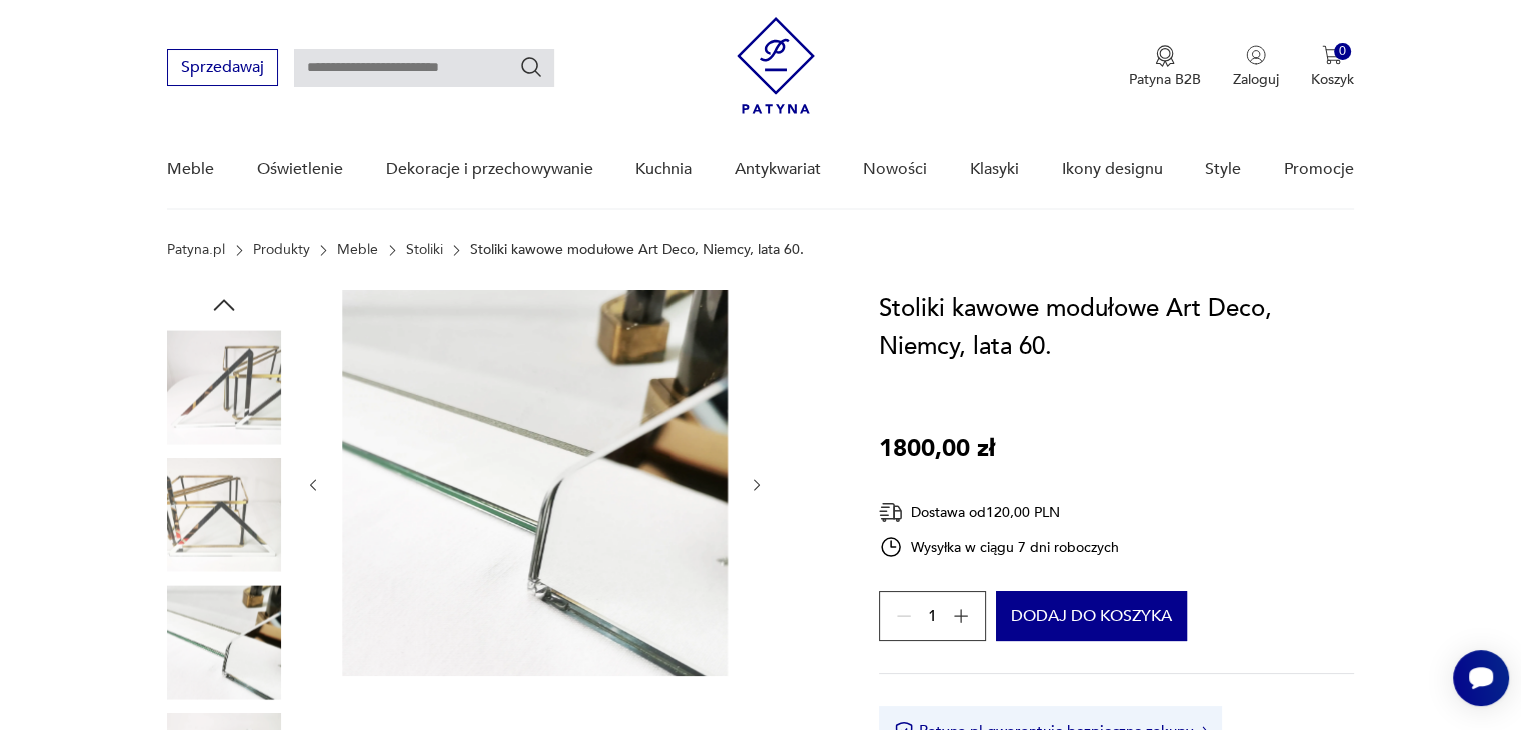 click 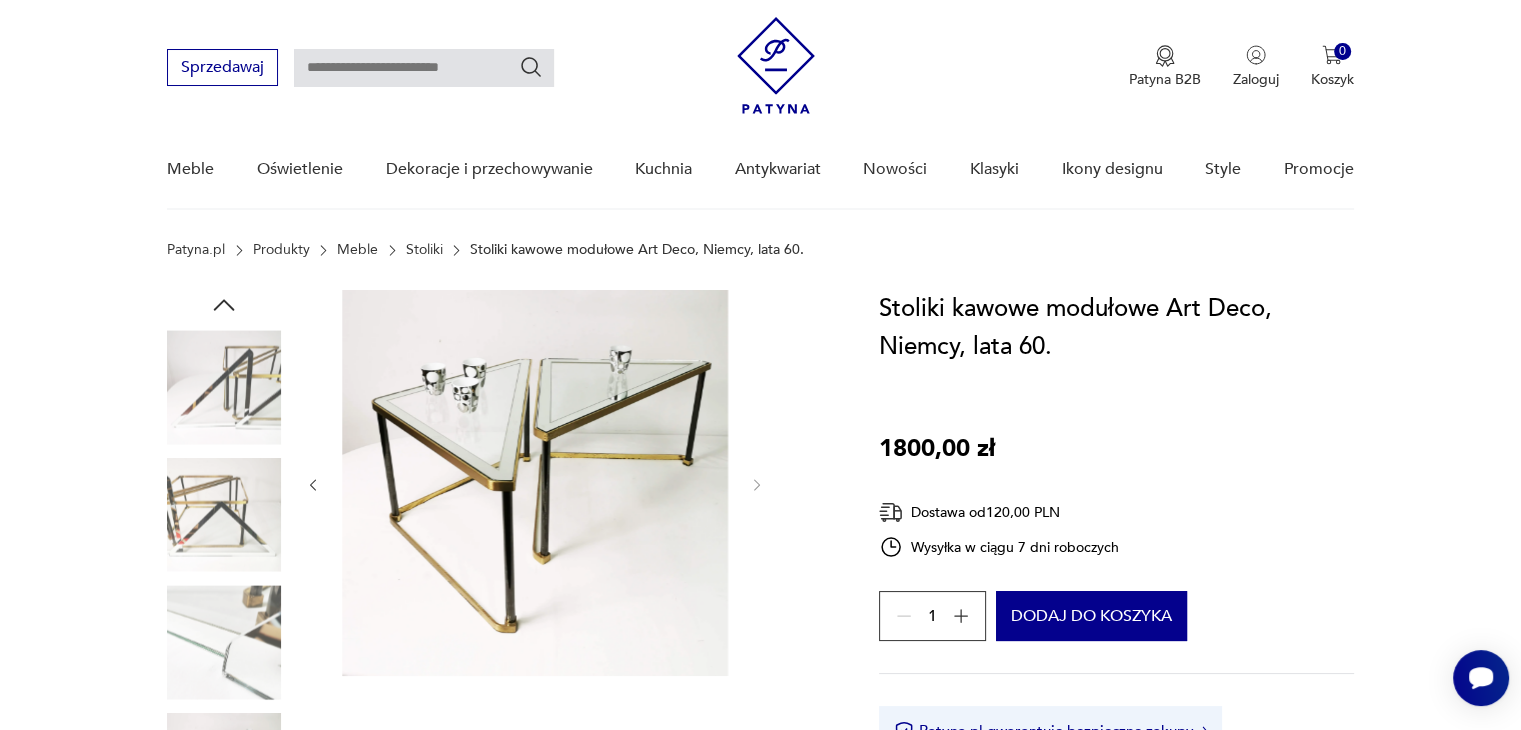 click at bounding box center (535, 483) 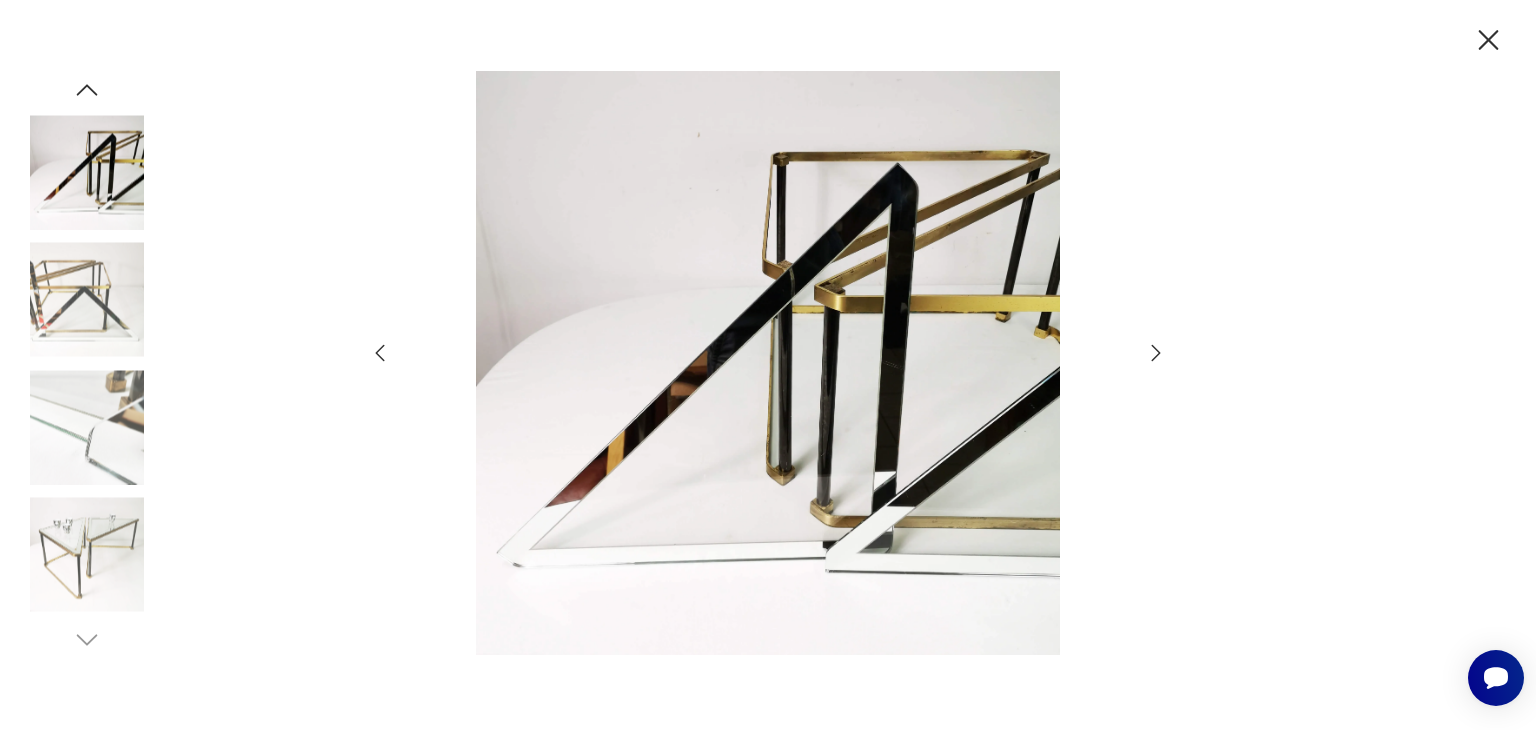 click 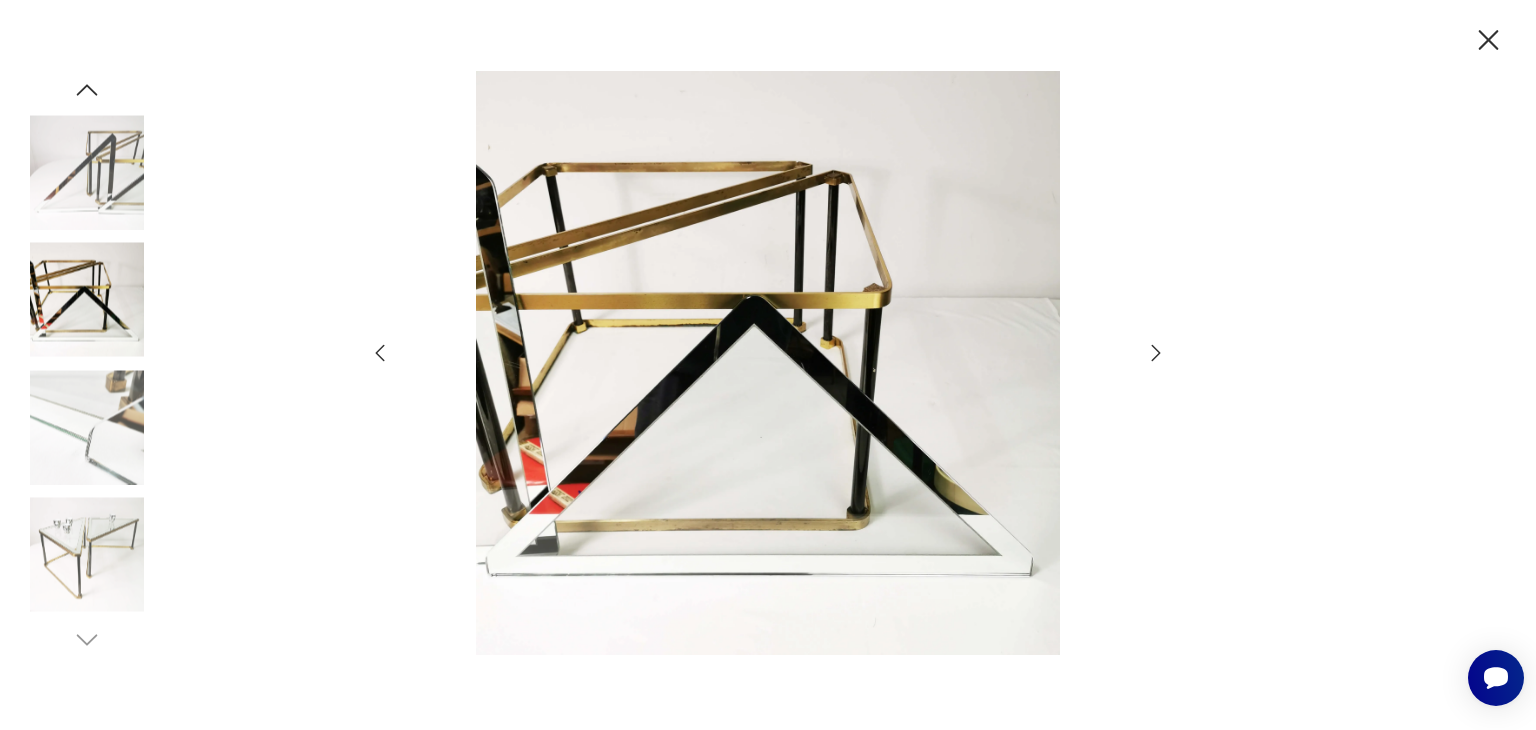 click 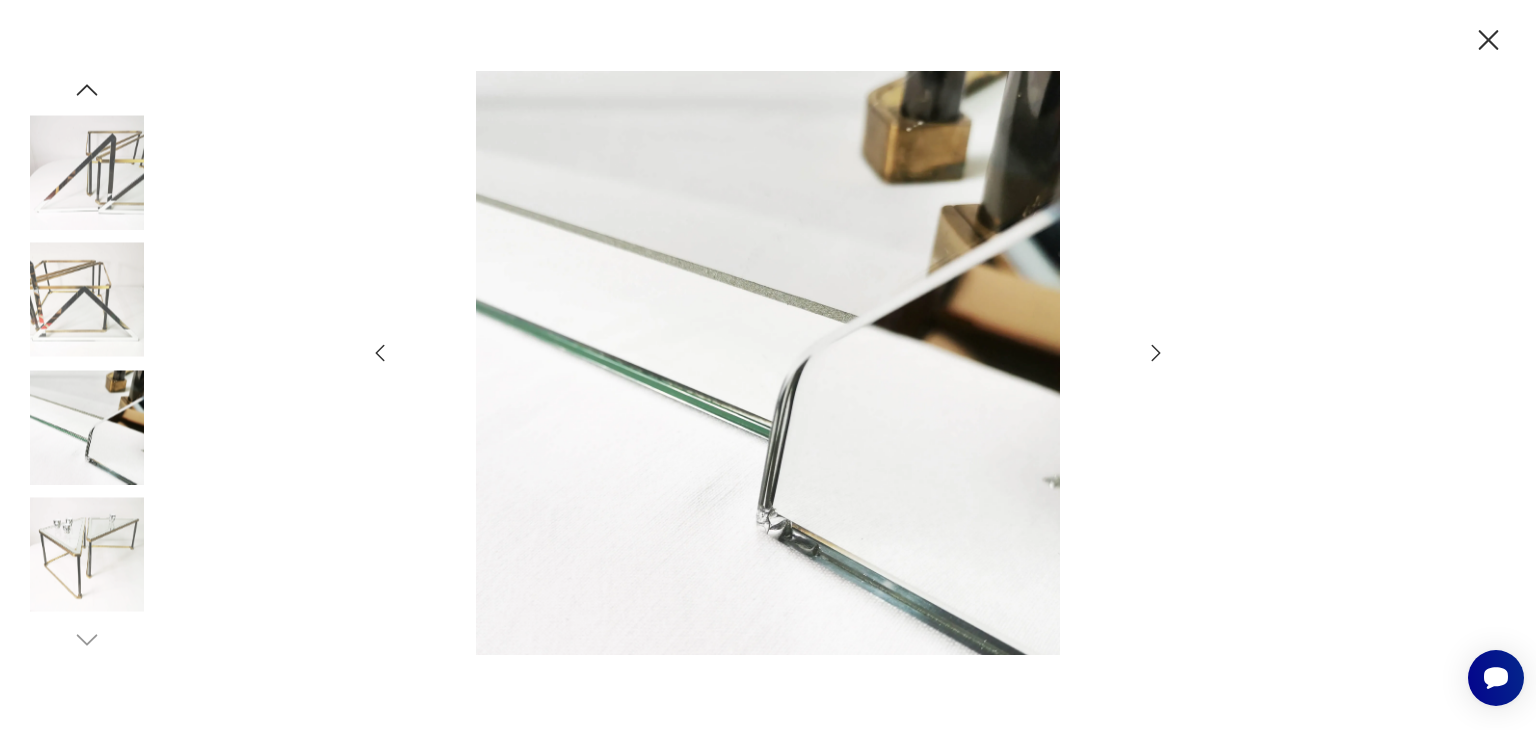 click 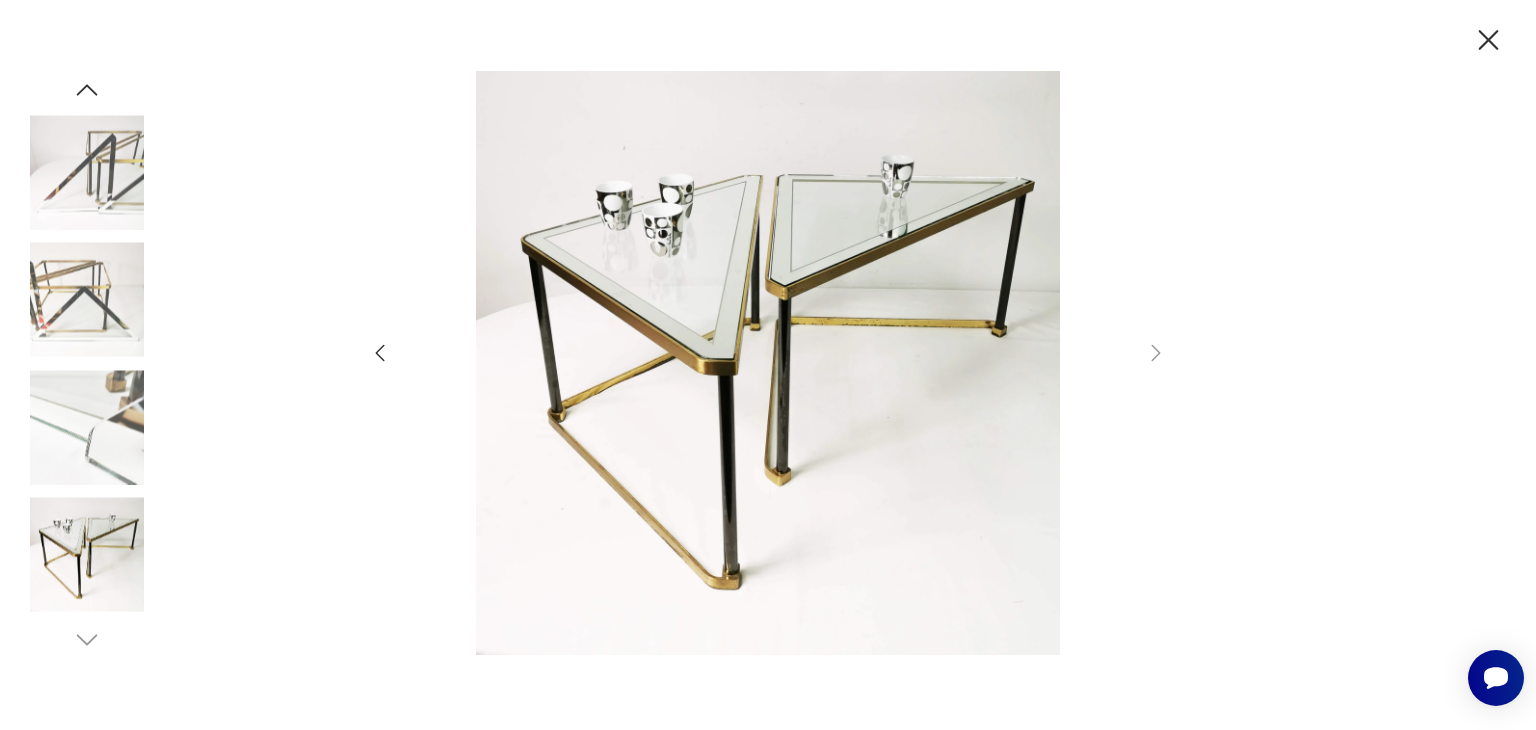 click at bounding box center (768, 363) 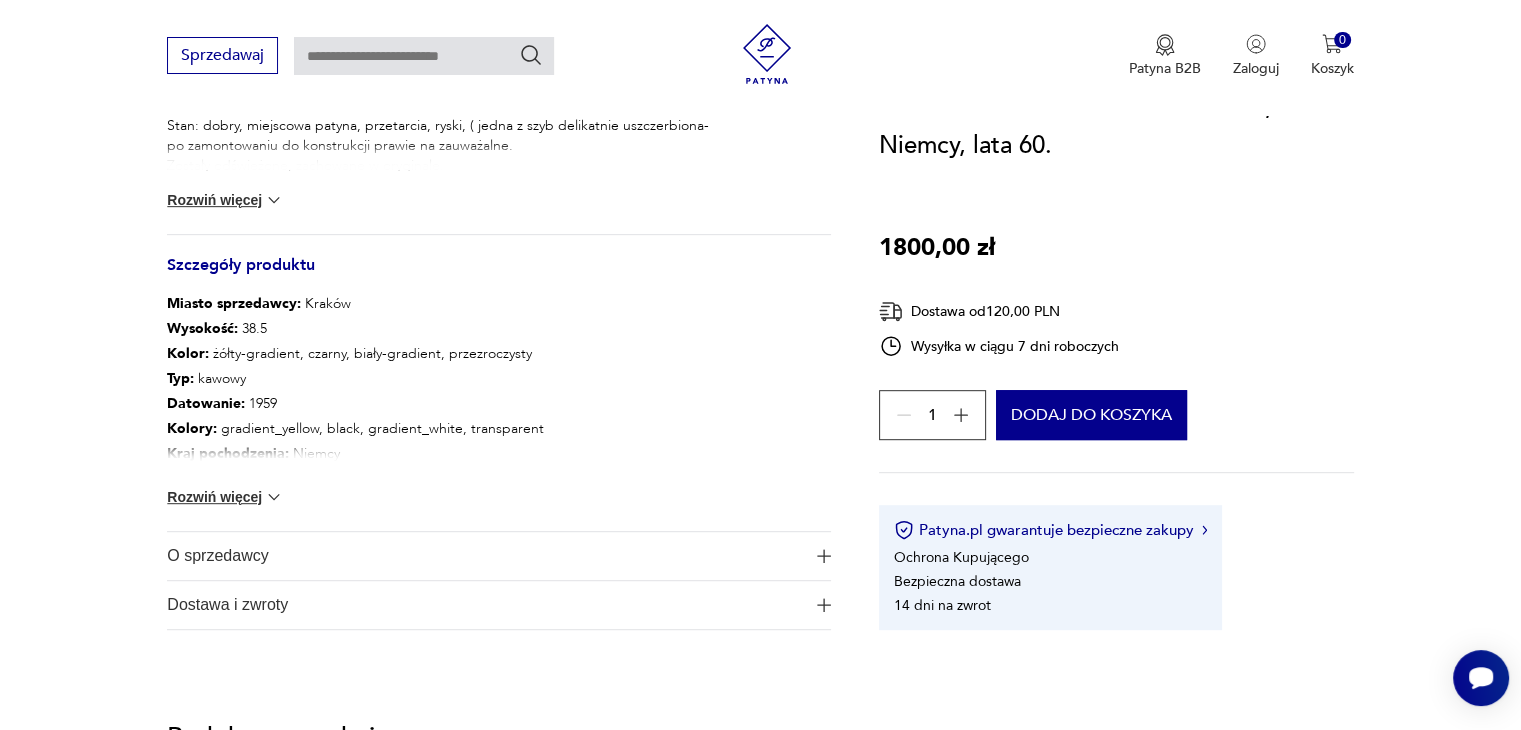 scroll, scrollTop: 1000, scrollLeft: 0, axis: vertical 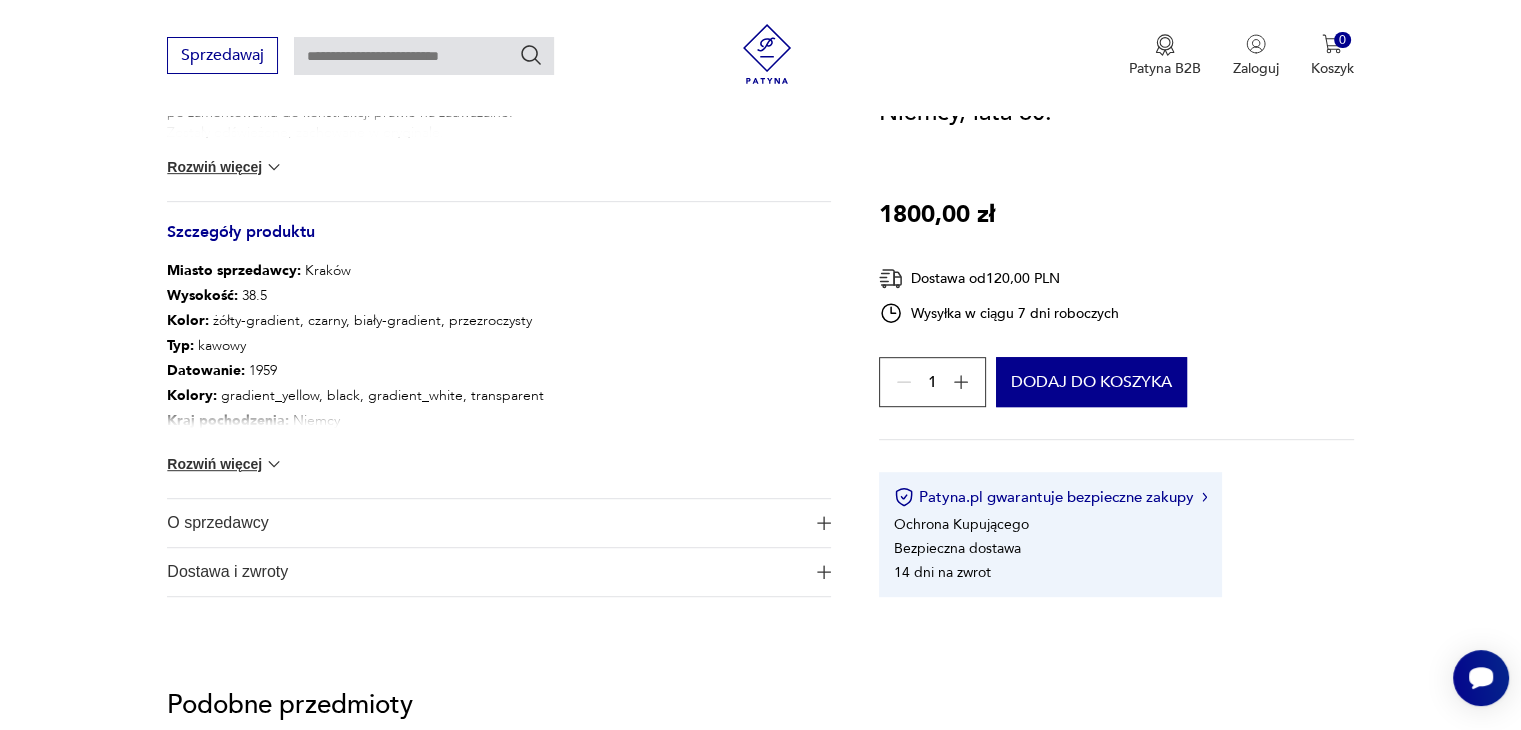 click at bounding box center (274, 464) 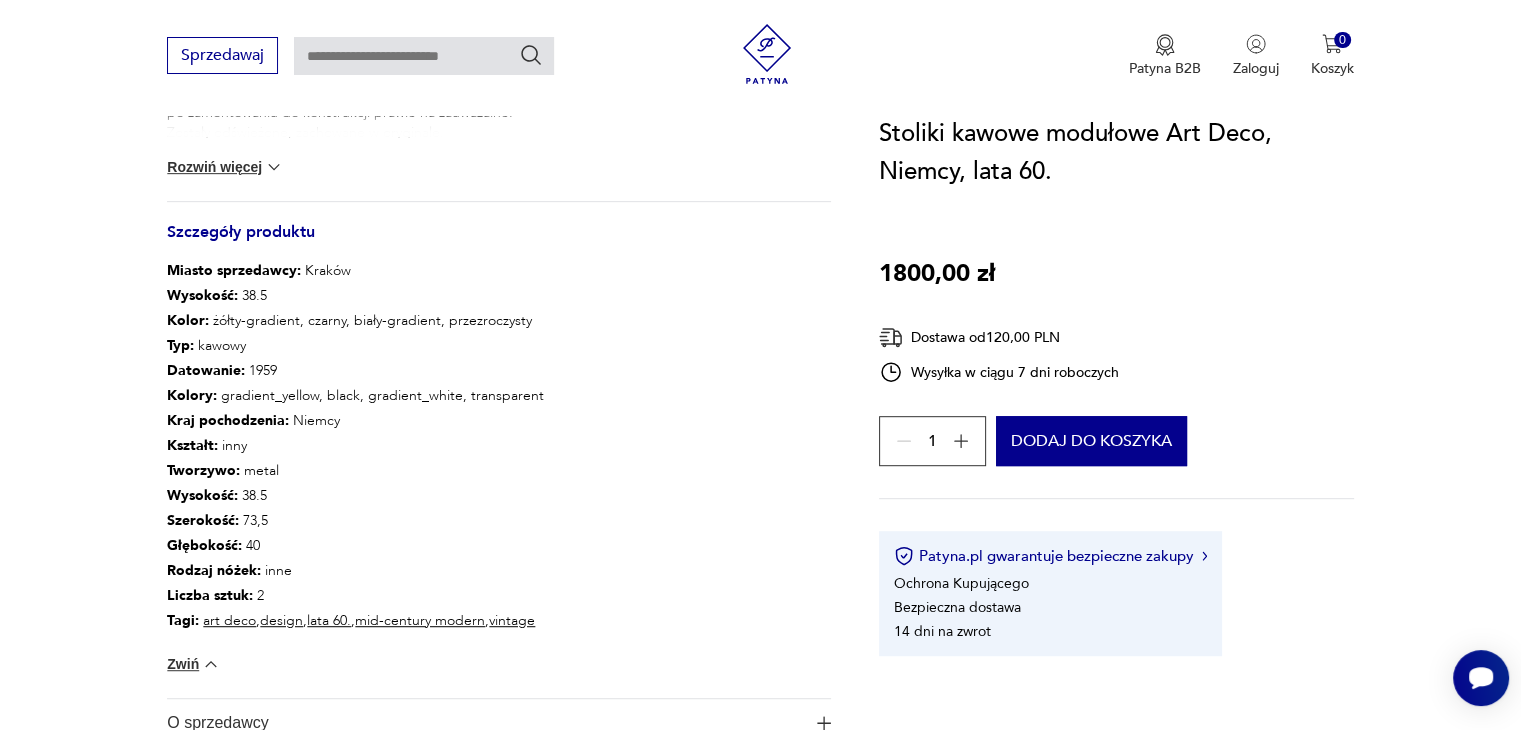 type 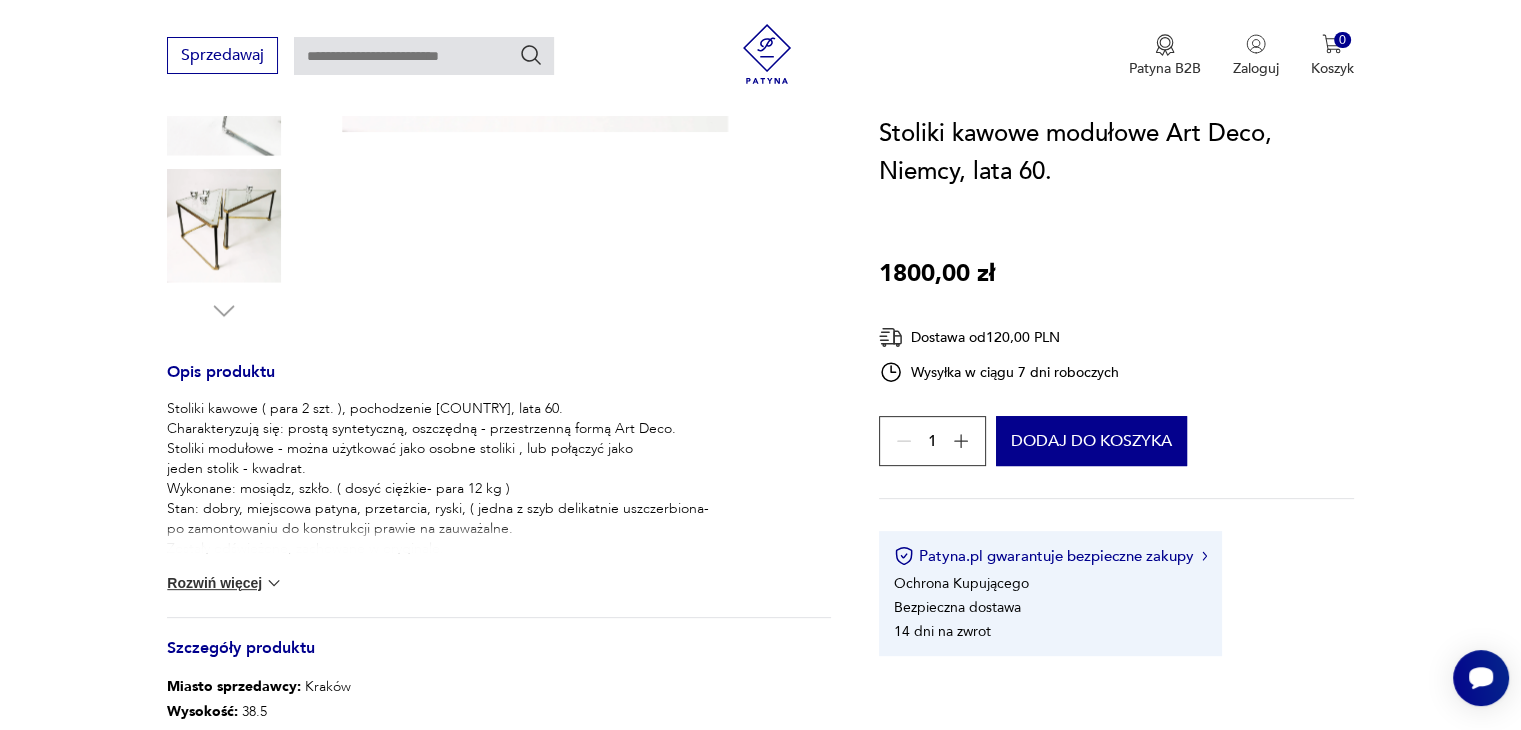 scroll, scrollTop: 560, scrollLeft: 0, axis: vertical 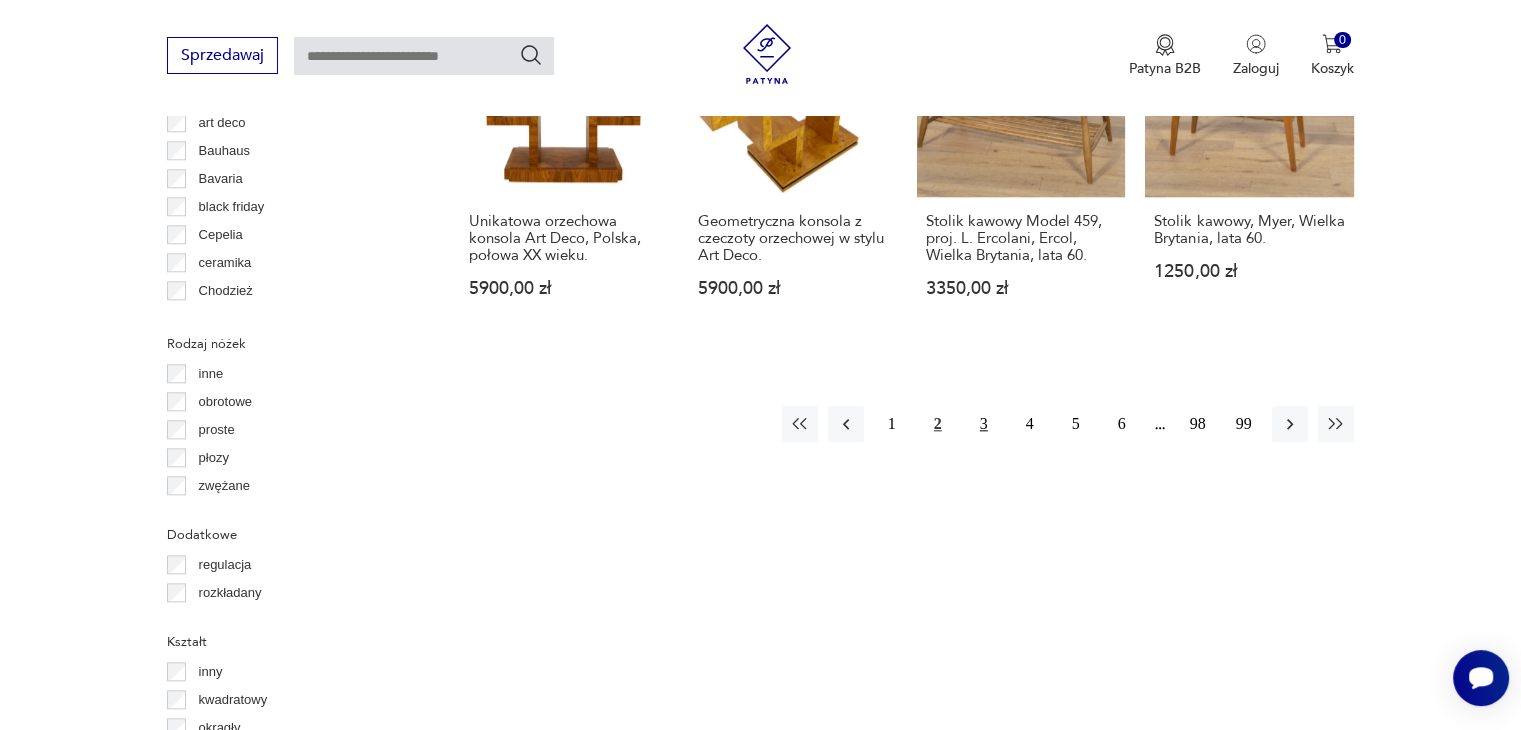 click on "3" at bounding box center (984, 424) 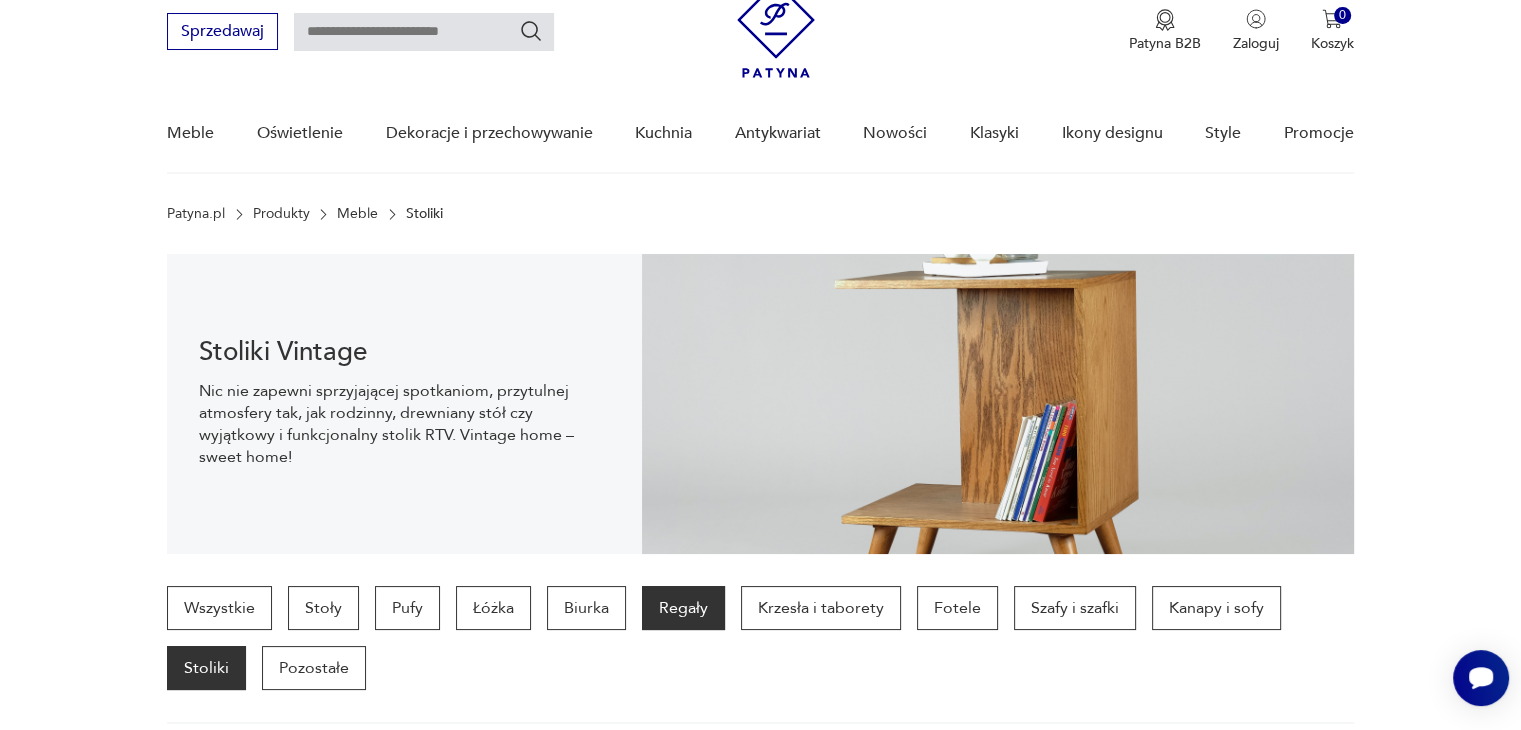 scroll, scrollTop: 80, scrollLeft: 0, axis: vertical 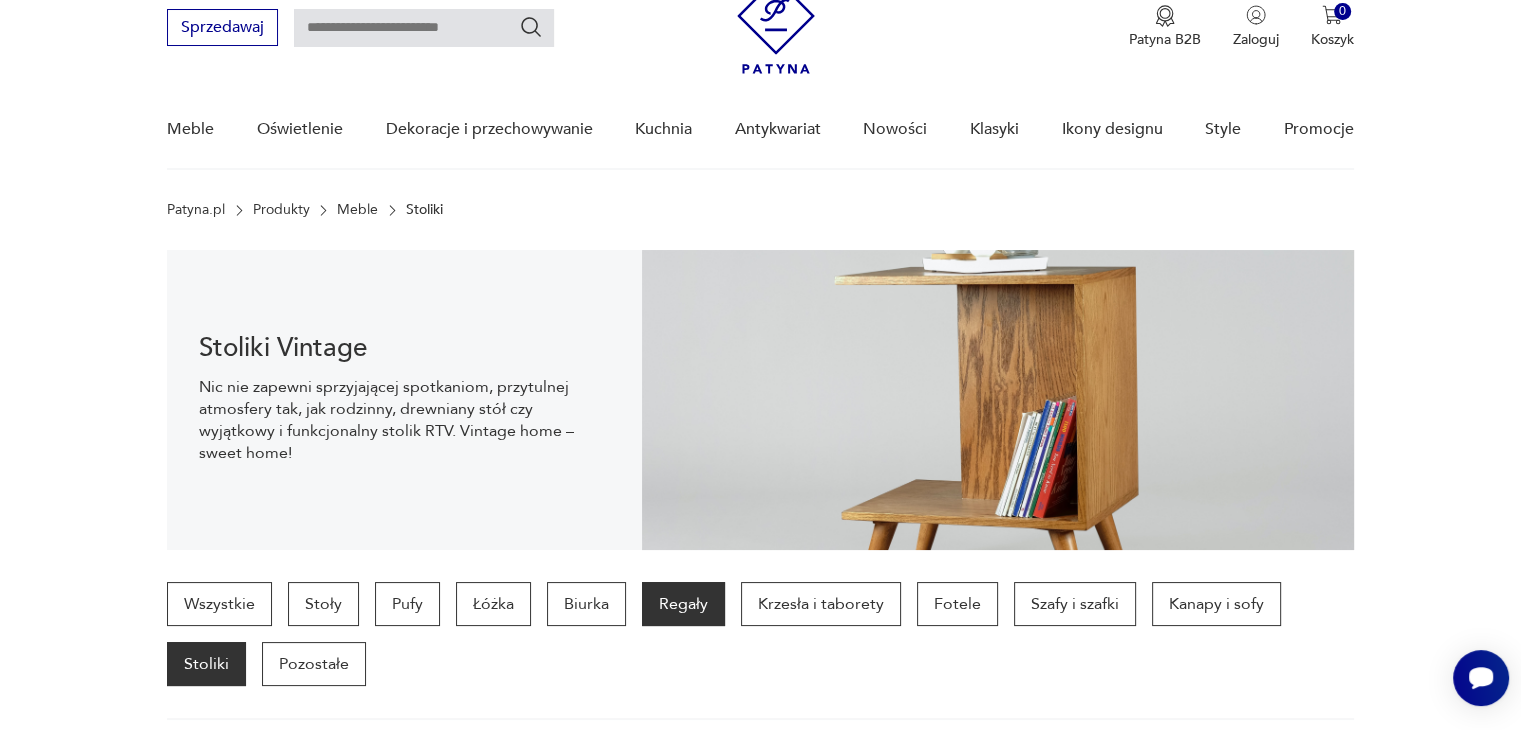 click on "Regały" at bounding box center [683, 604] 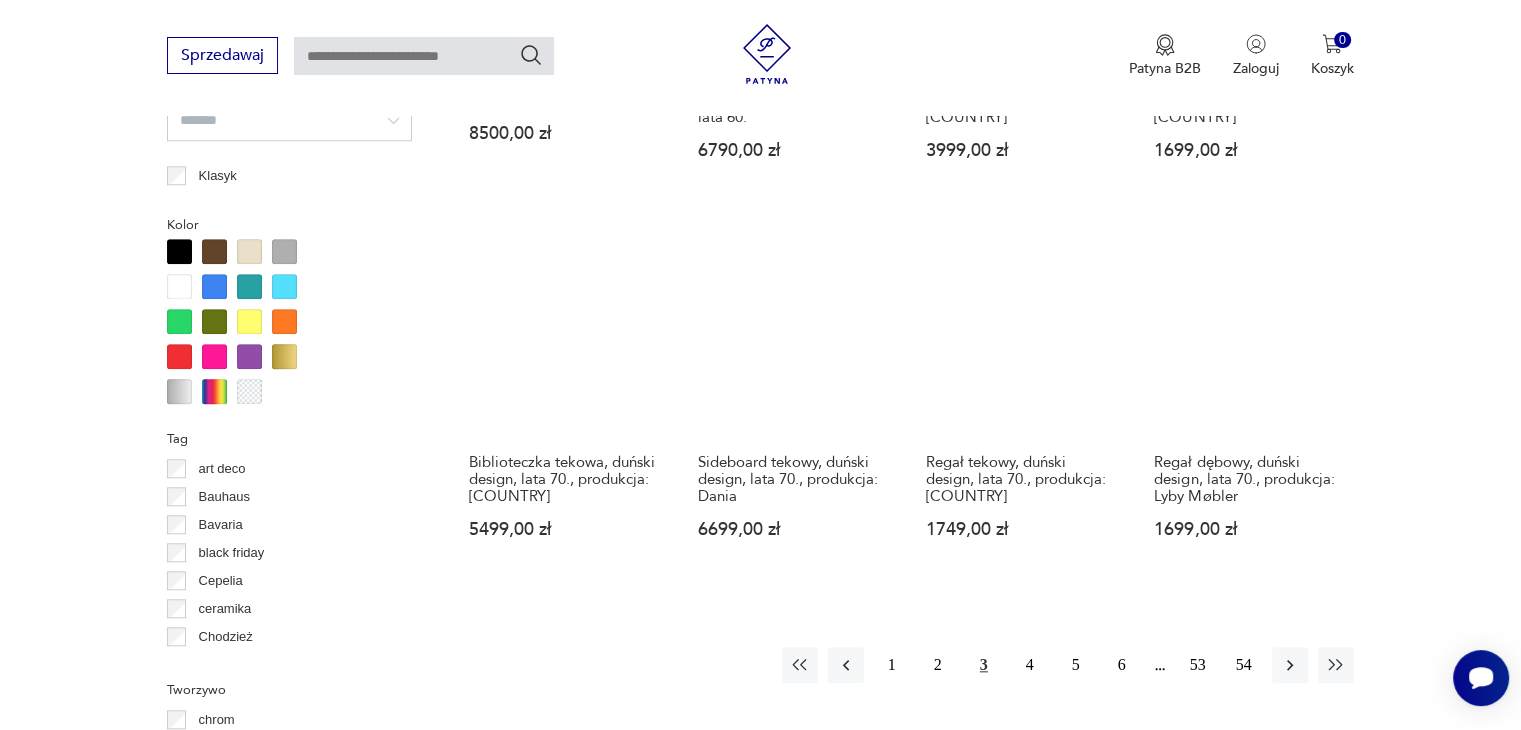 scroll, scrollTop: 2050, scrollLeft: 0, axis: vertical 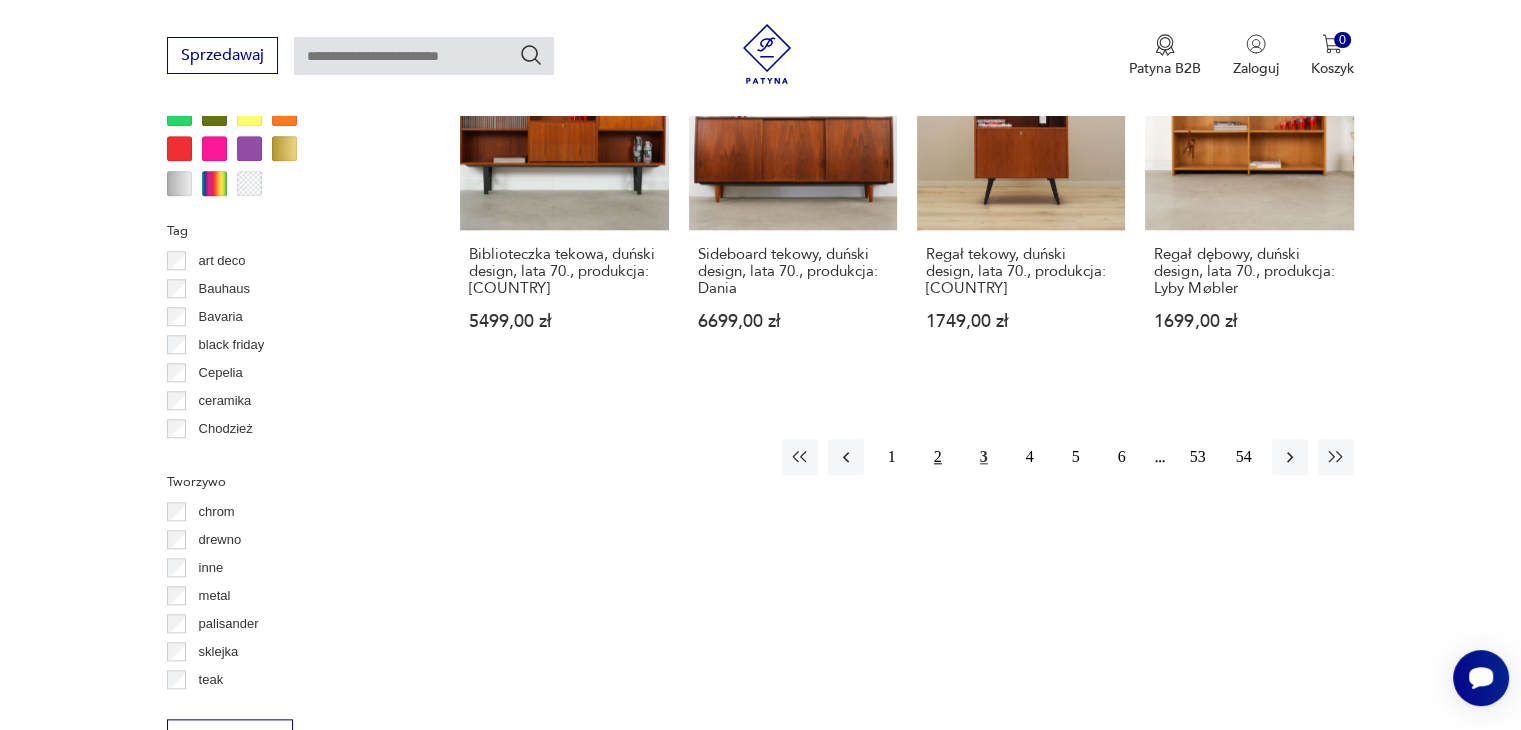 click on "2" at bounding box center (938, 457) 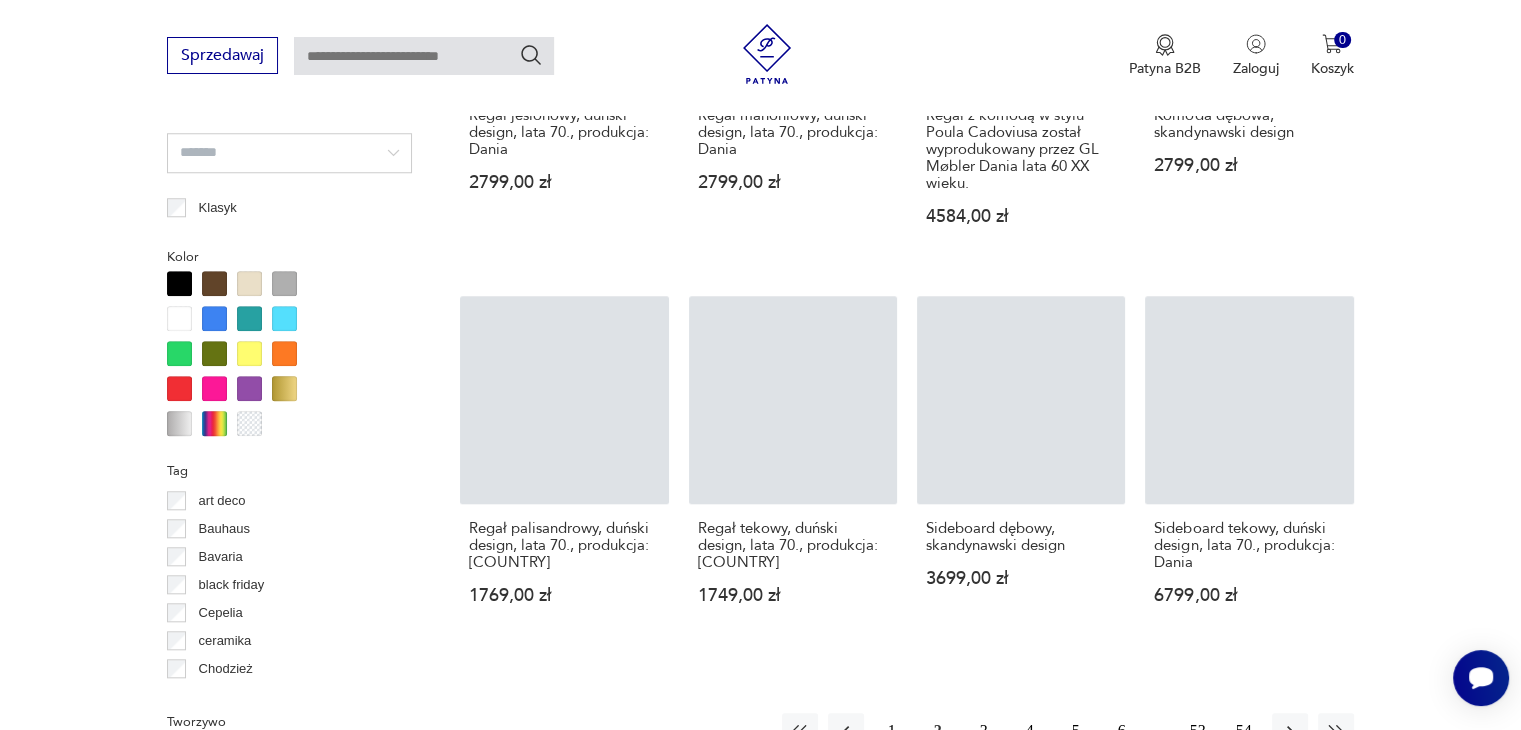 scroll, scrollTop: 1850, scrollLeft: 0, axis: vertical 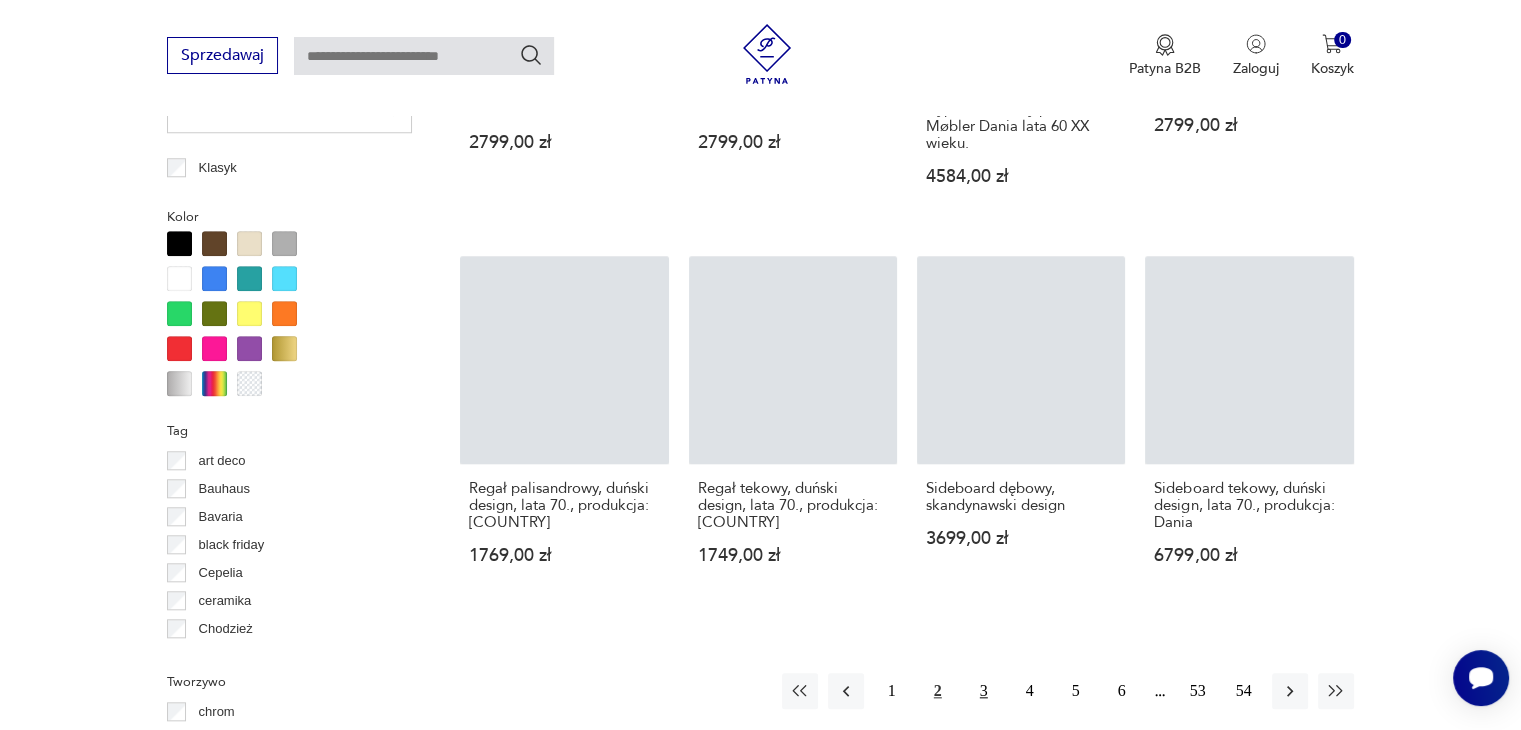 click on "3" at bounding box center [984, 691] 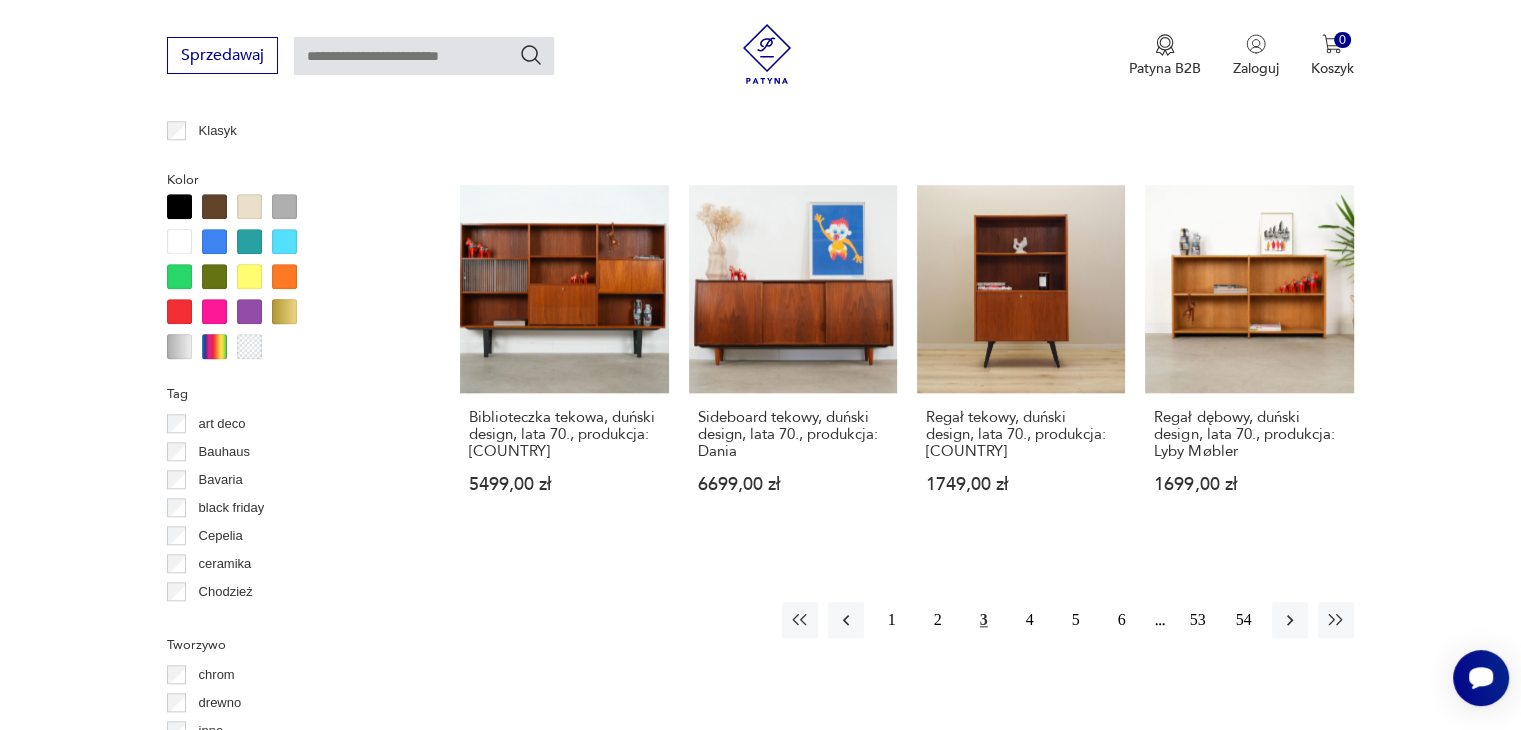 scroll, scrollTop: 1890, scrollLeft: 0, axis: vertical 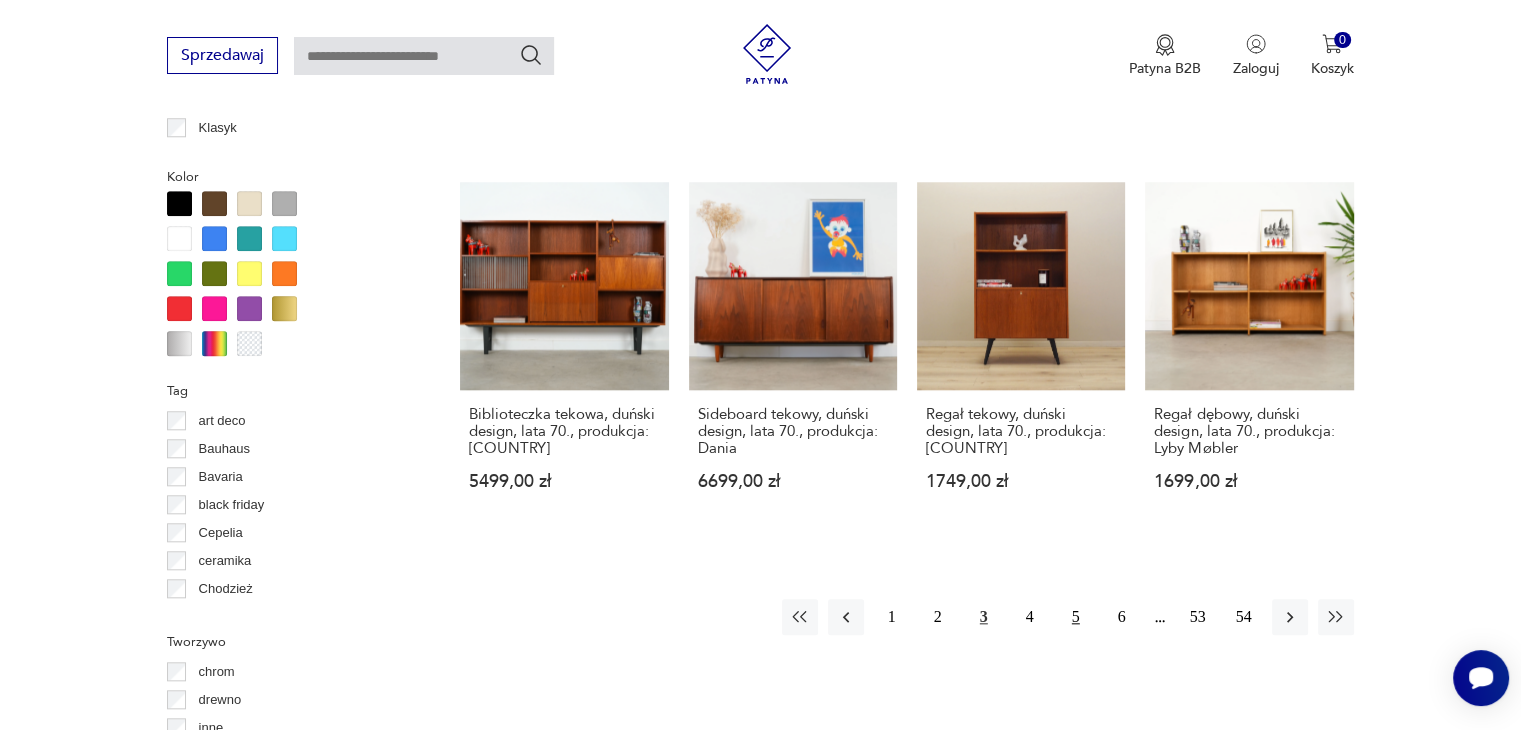 click on "5" at bounding box center [1076, 617] 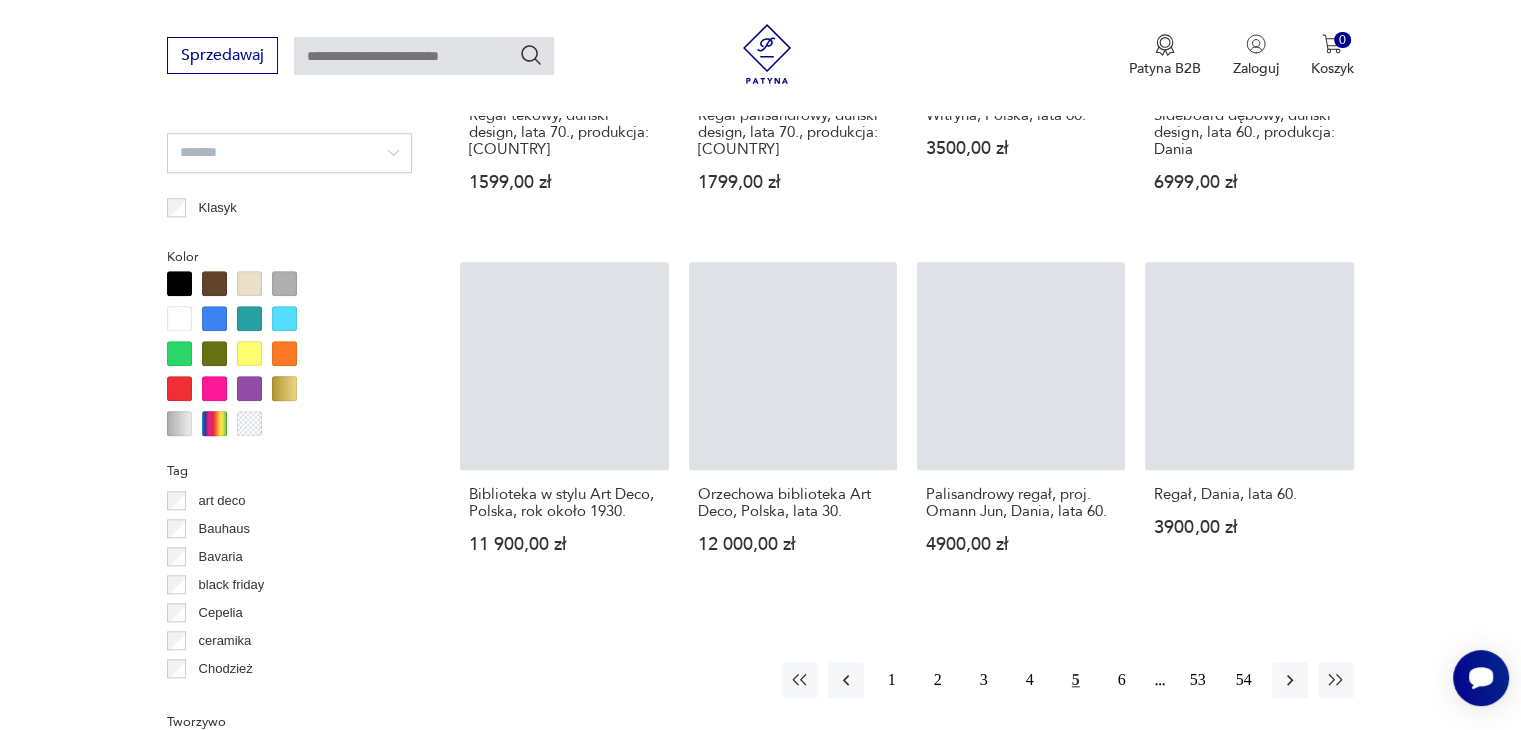 scroll, scrollTop: 2050, scrollLeft: 0, axis: vertical 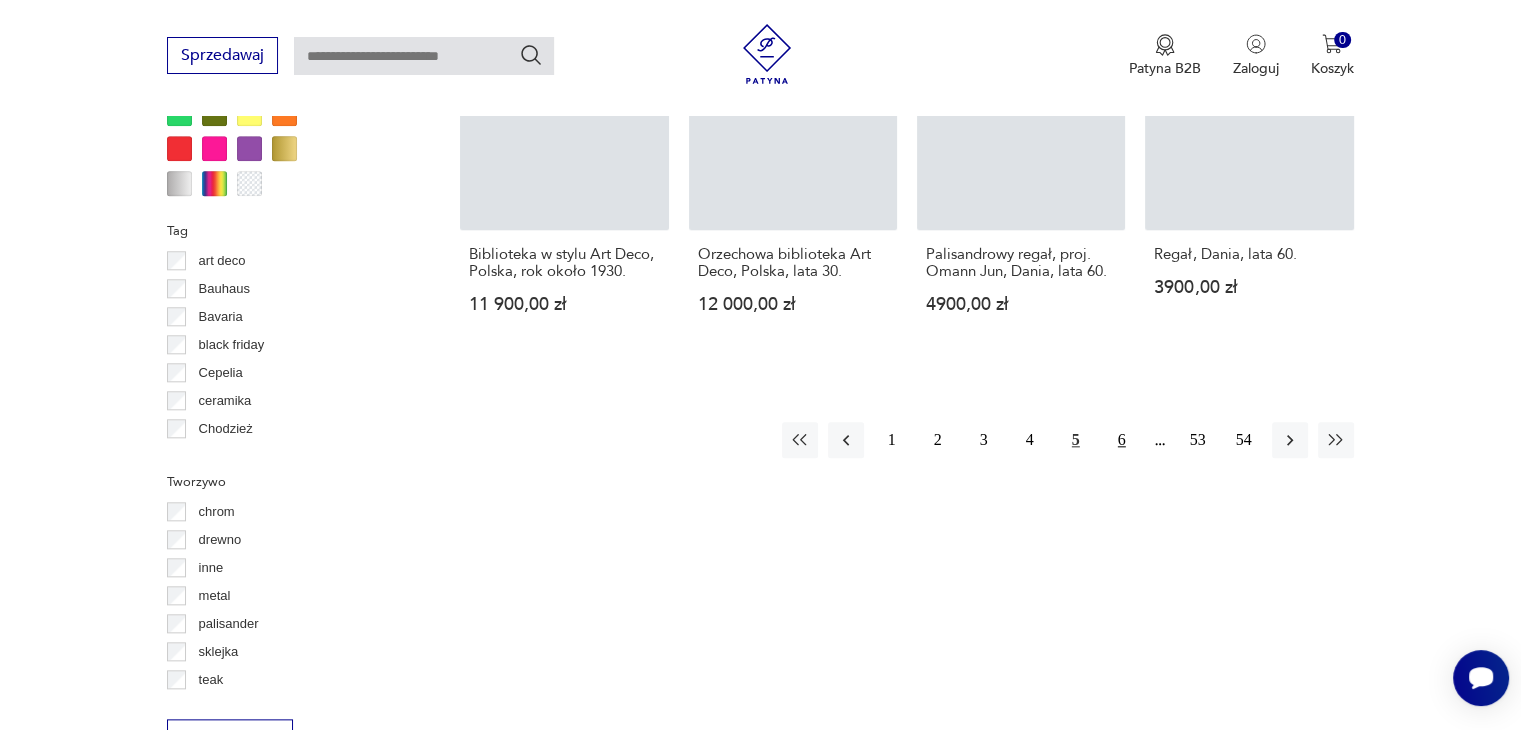 click on "6" at bounding box center [1122, 440] 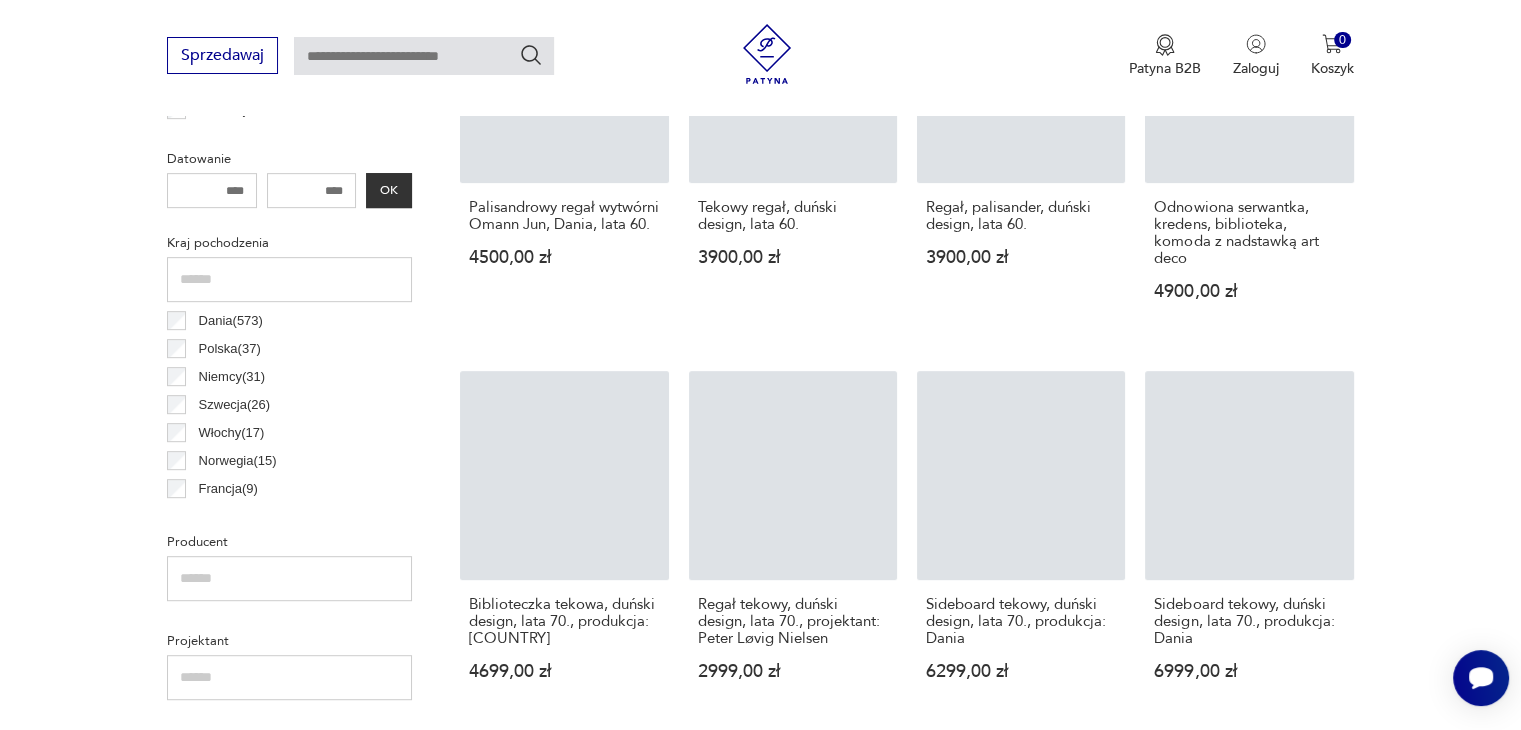 scroll, scrollTop: 930, scrollLeft: 0, axis: vertical 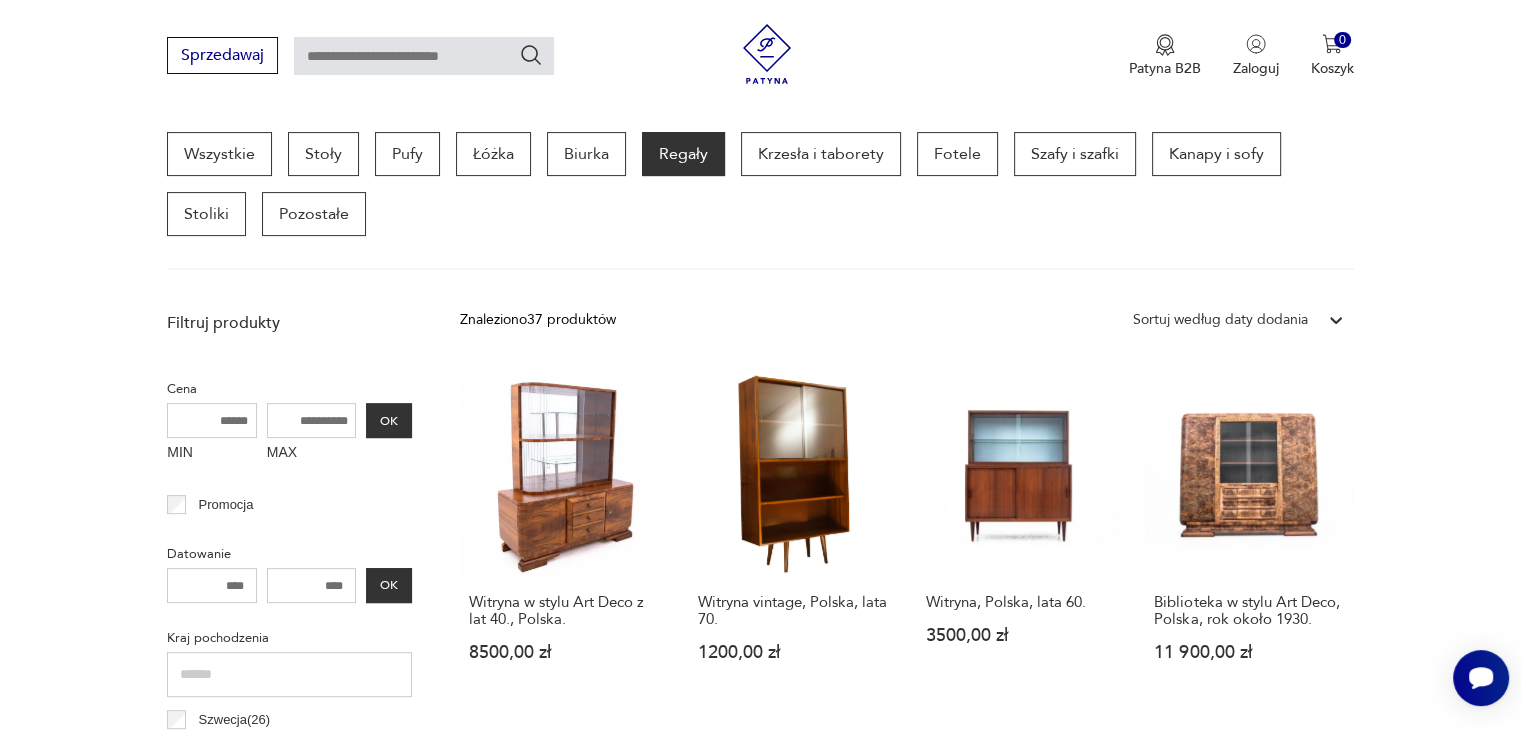 click on "Cenimy prywatność użytkowników Używamy plików cookie, aby poprawić jakość przeglądania, wyświetlać reklamy lub treści dostosowane do indywidualnych potrzeb użytkowników oraz analizować ruch na stronie. Kliknięcie przycisku „Akceptuj wszystkie” oznacza zgodę na wykorzystywanie przez nas plików cookie. Ustawienia    Akceptuję wszystkie Dostosuj preferencje dotyczące zgody   Używamy plików cookie, aby pomóc użytkownikom w sprawnej nawigacji i wykonywaniu określonych funkcji. Szczegółowe informacje na temat wszystkich plików cookie odpowiadających poszczególnym kategoriom zgody znajdują się poniżej. Pliki cookie sklasyfikowane jako „niezbędne” są przechowywane w przeglądarce użytkownika, ponieważ są niezbędne do włączenia podstawowych funkcji witryny....  Pokaż więcej Niezbędne Zawsze aktywne Plik cookie connect.sid Czas trwania 10 godzin Opis This cookie is used for authentication and for secure log-in. It registers the log-in information.  Plik cookie Opis" at bounding box center [760, 1461] 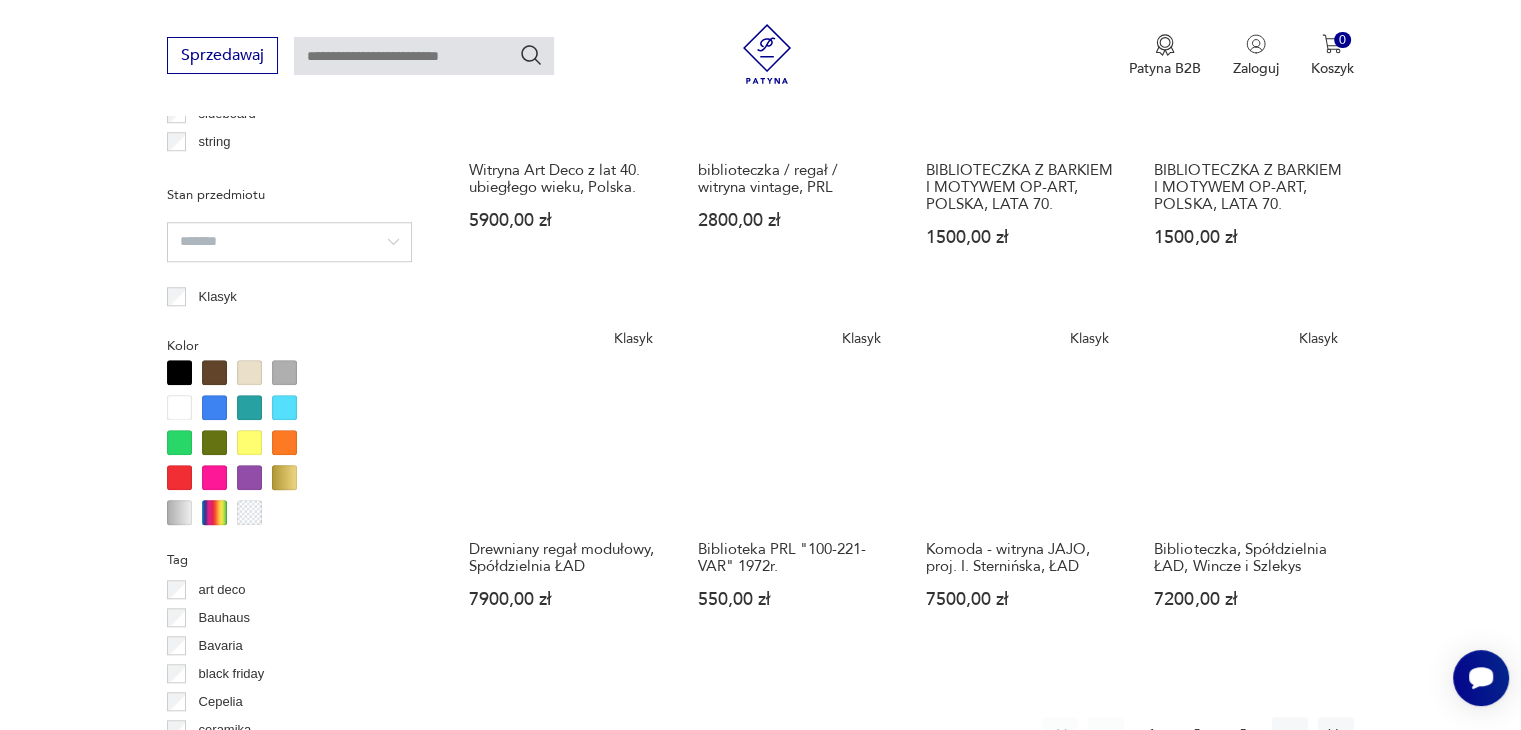 scroll, scrollTop: 1730, scrollLeft: 0, axis: vertical 